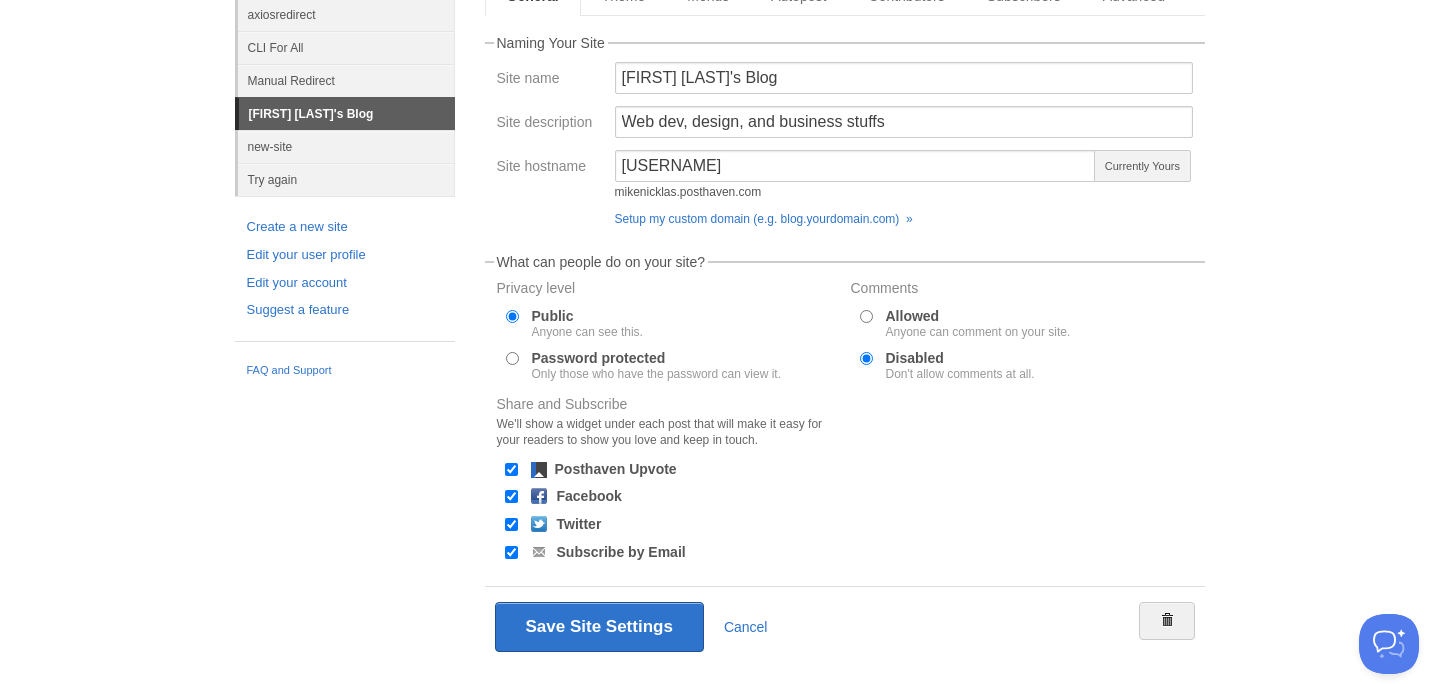 scroll, scrollTop: 210, scrollLeft: 0, axis: vertical 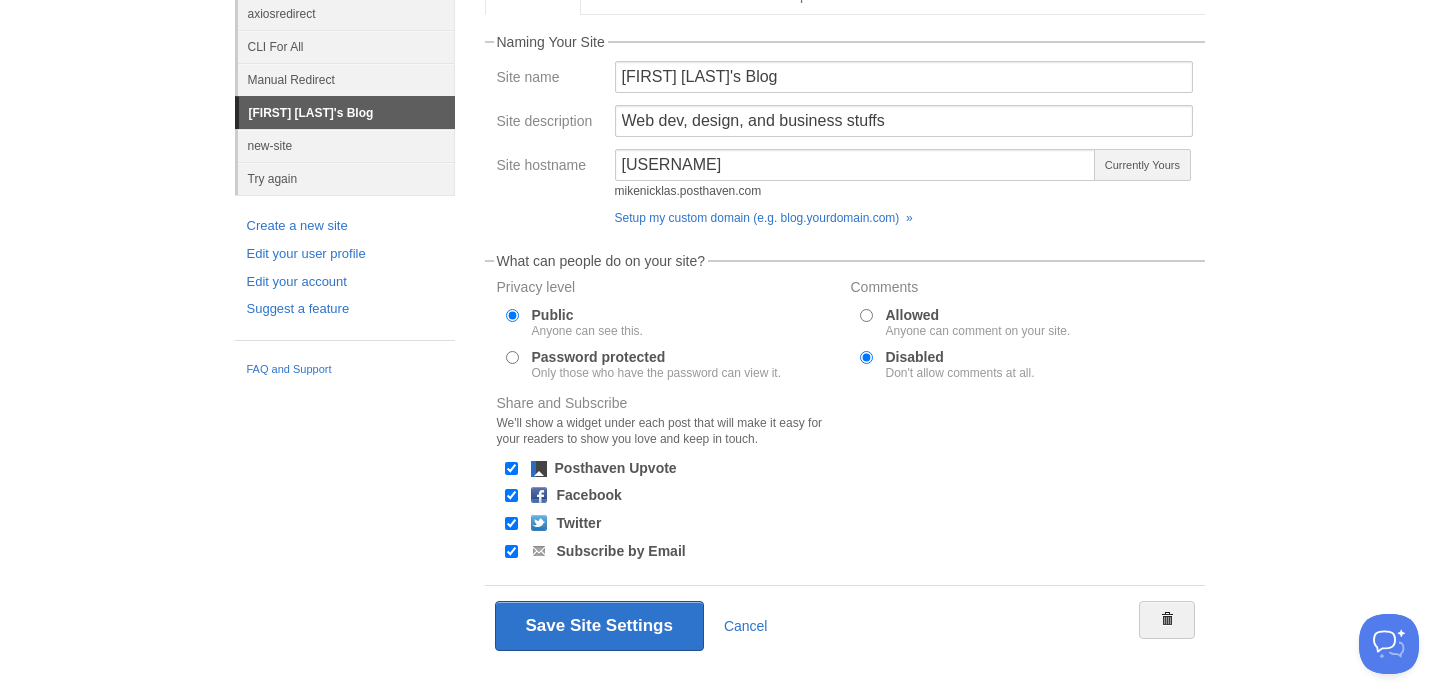 click on "Allowed
Anyone can comment on your site." at bounding box center [978, 322] 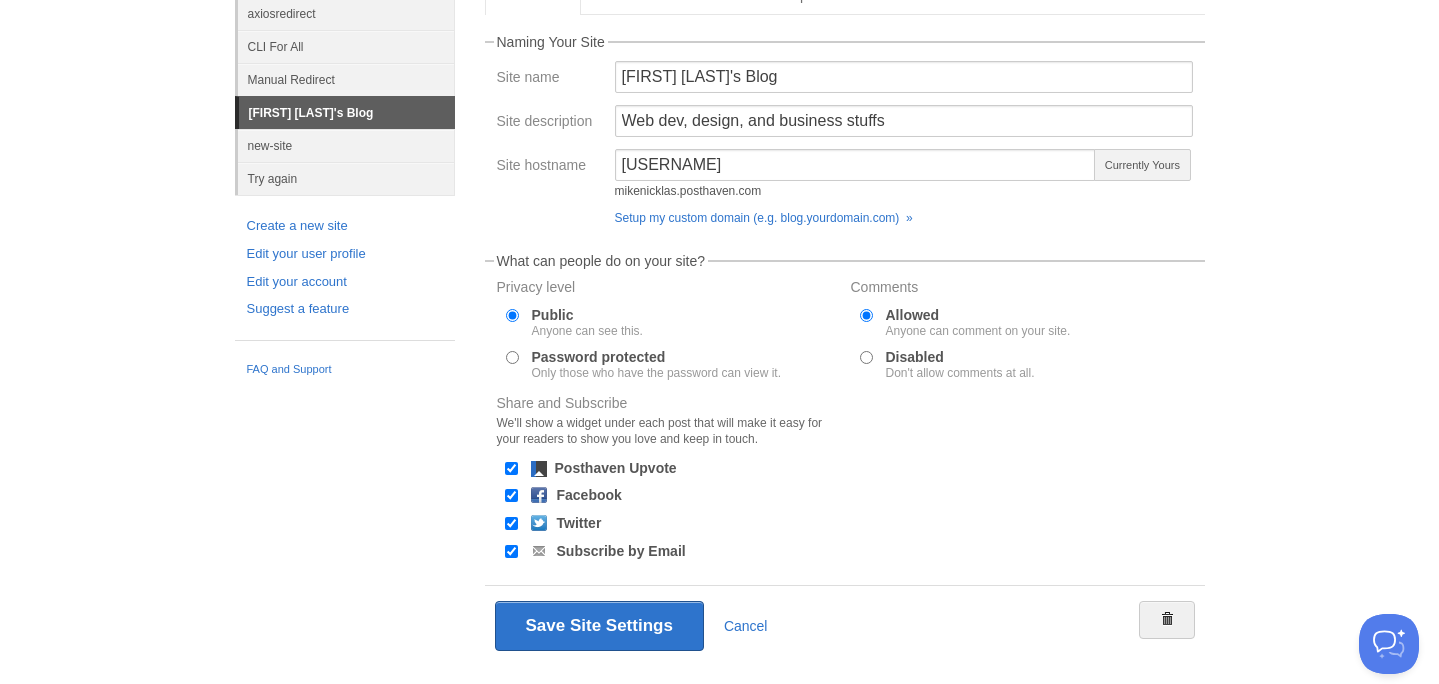 click on "Allowed
Anyone can comment on your site." at bounding box center [978, 322] 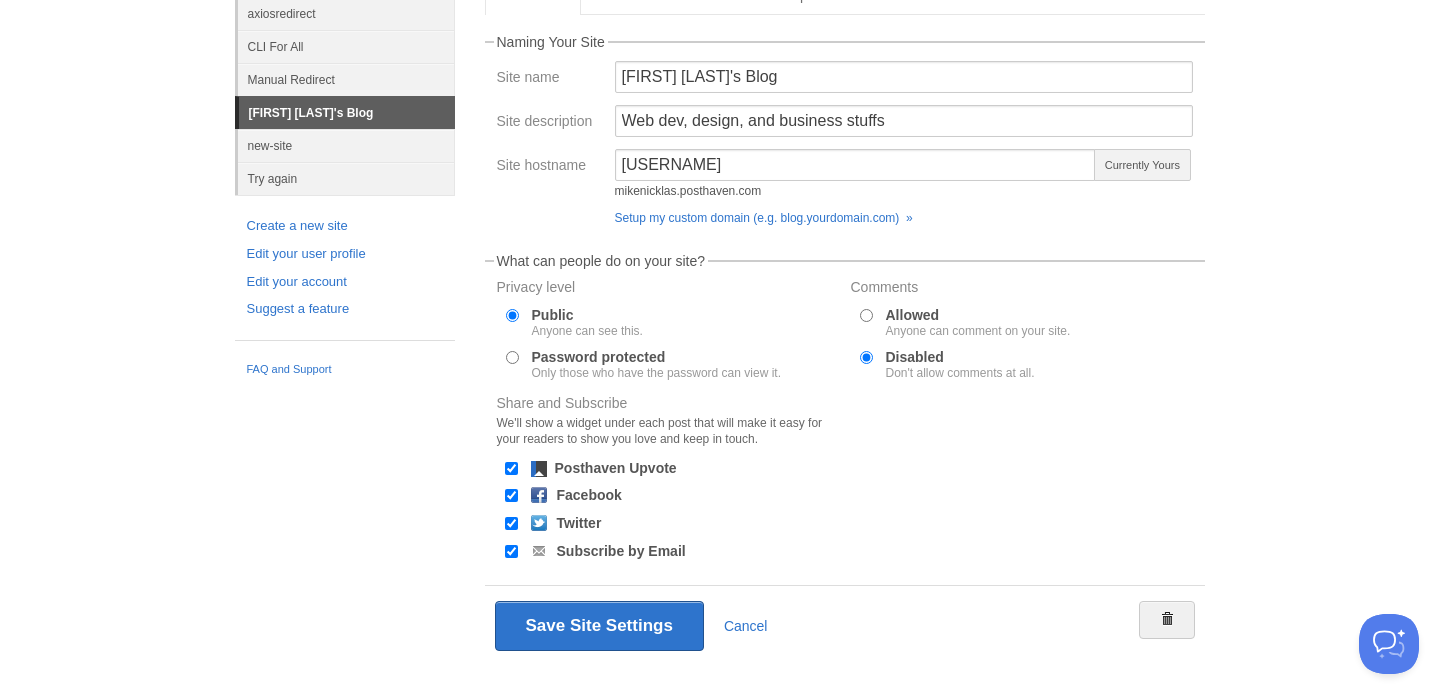 click on "Allowed
Anyone can comment on your site." at bounding box center (978, 322) 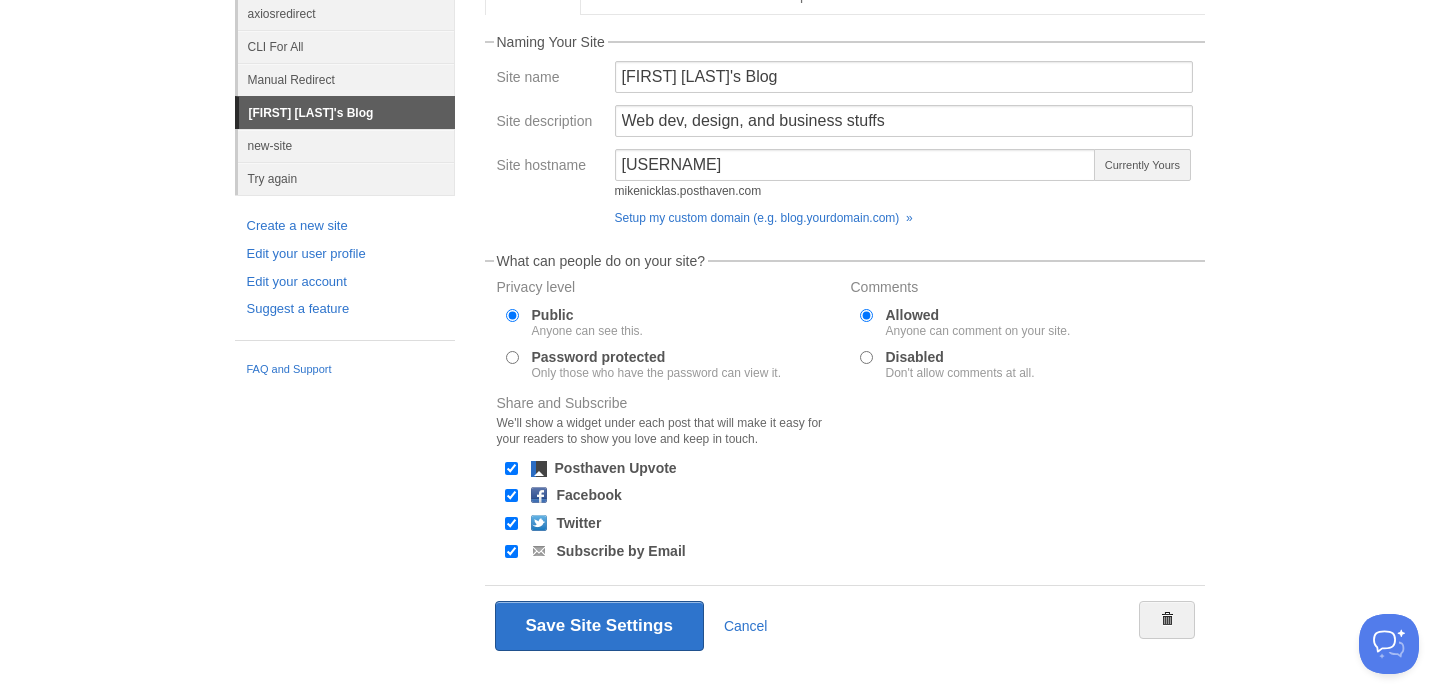 click on "Disabled
Don't allow comments at all." at bounding box center [668, 365] 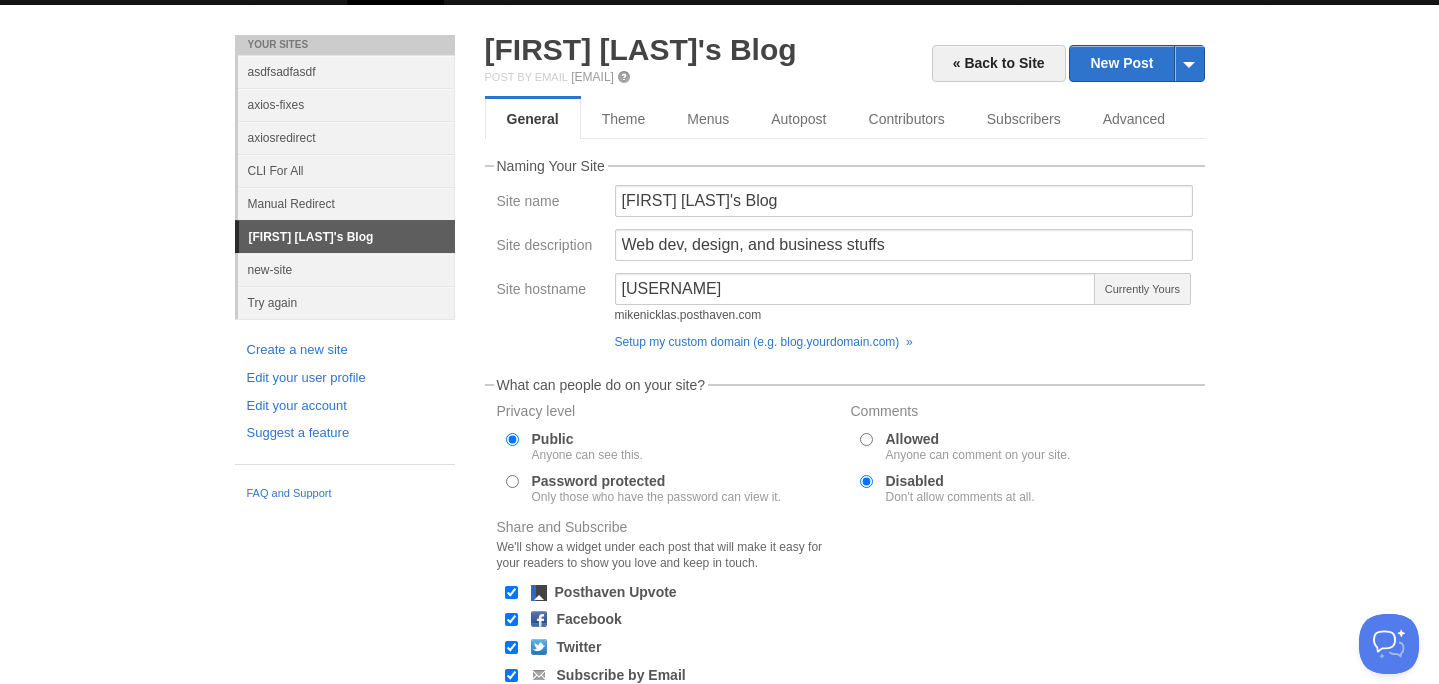 scroll, scrollTop: 0, scrollLeft: 0, axis: both 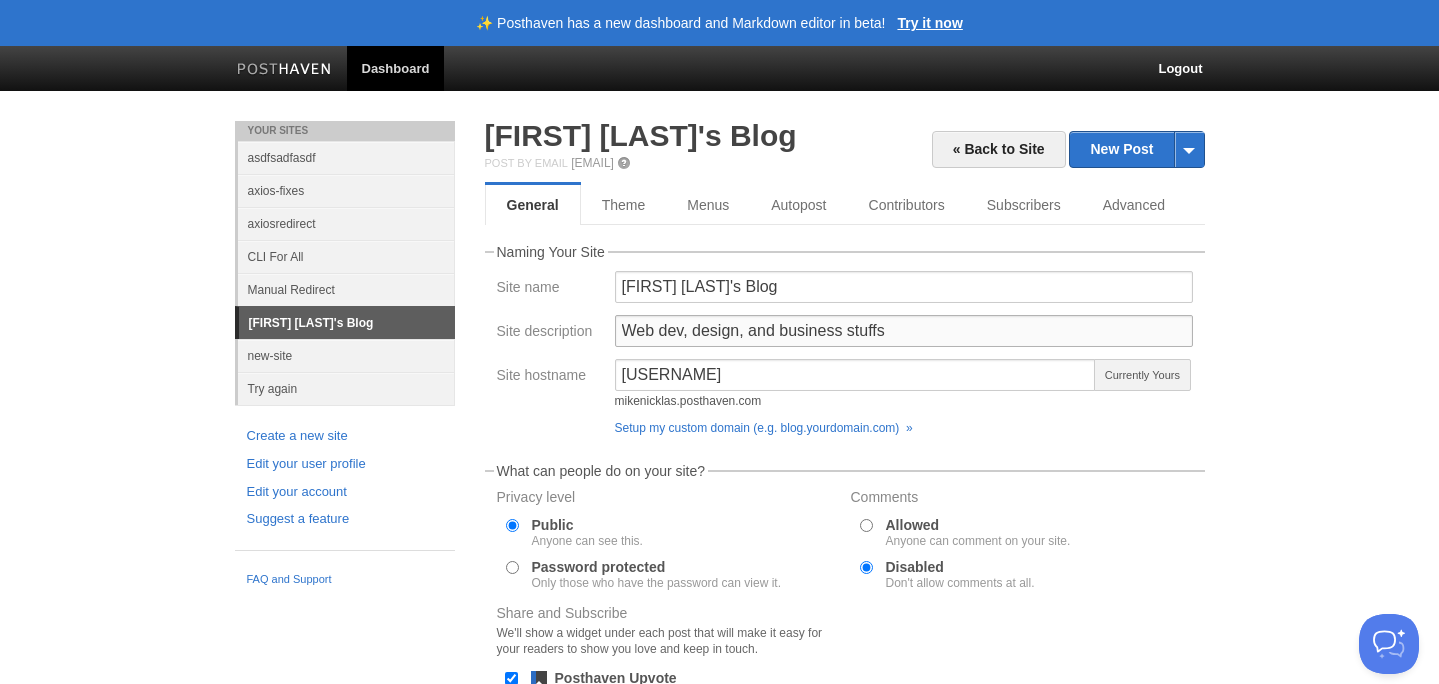 click on "Web dev, design, and business stuffs" at bounding box center (904, 331) 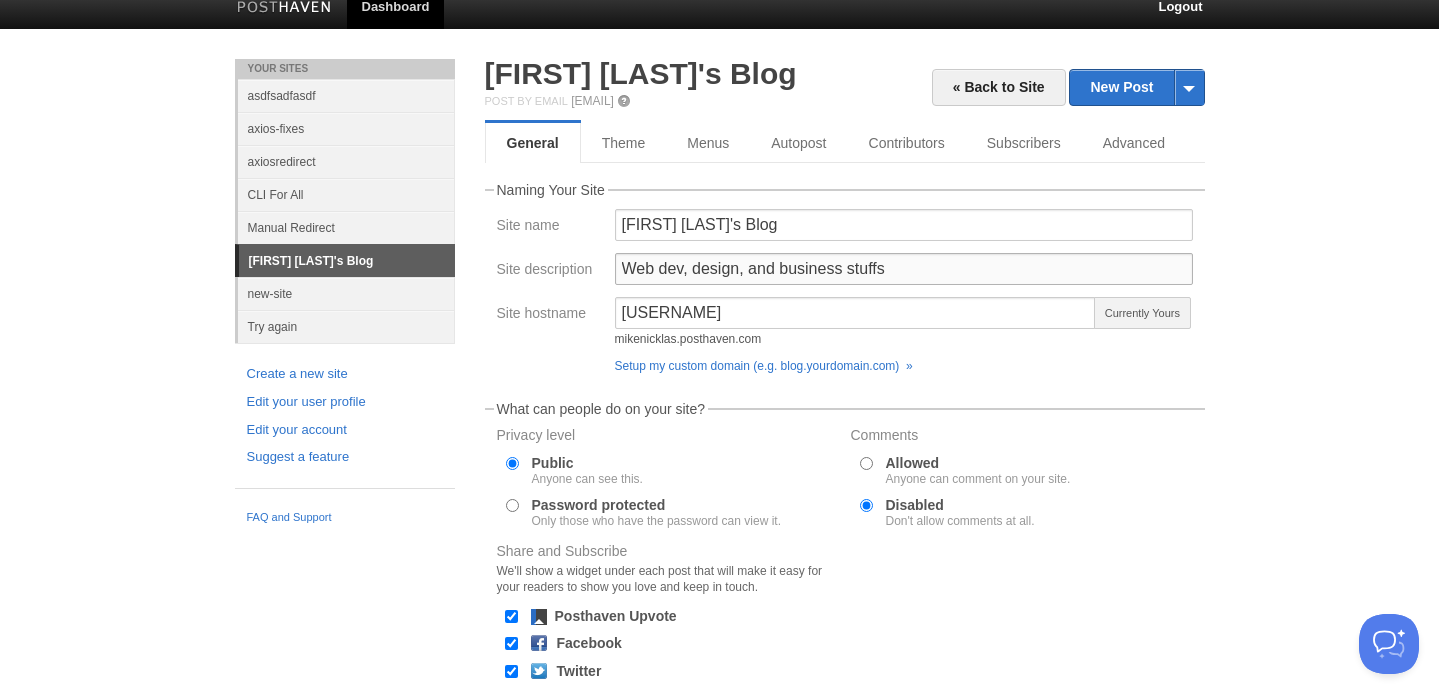 scroll, scrollTop: 0, scrollLeft: 0, axis: both 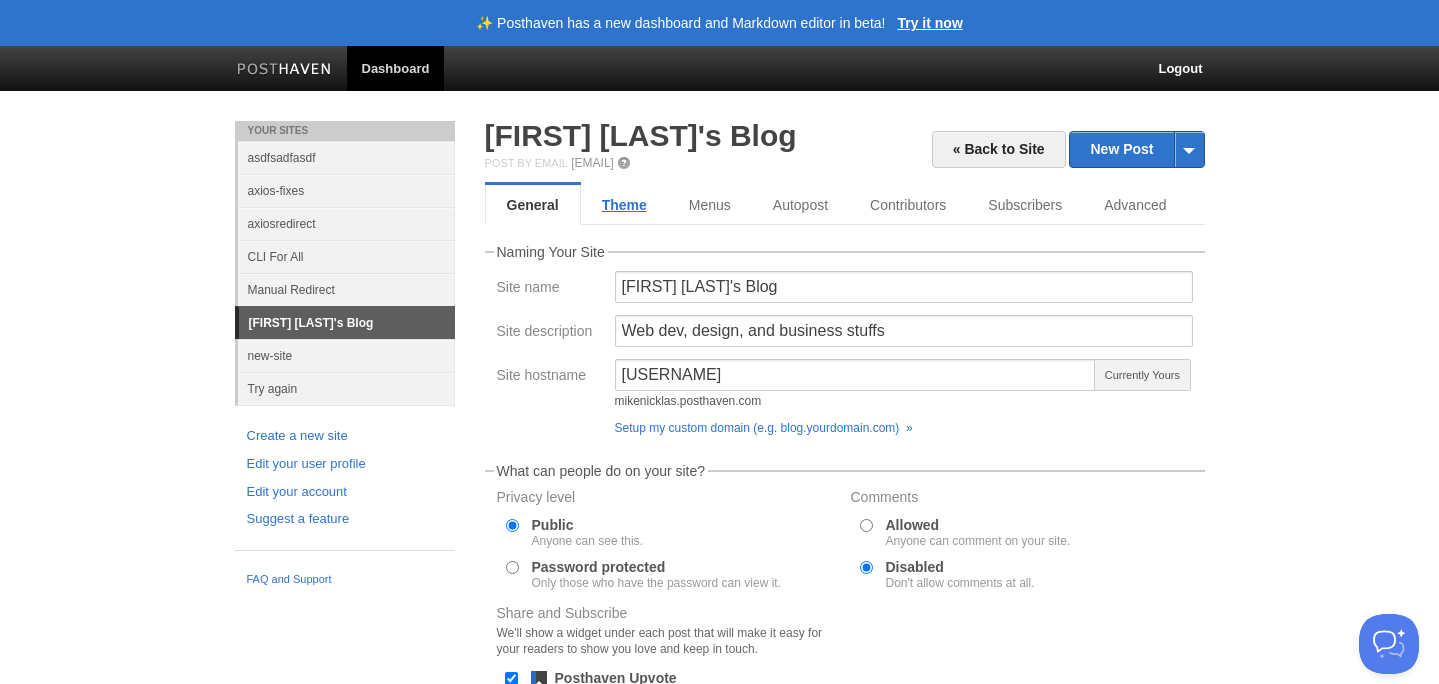click on "Theme" at bounding box center [624, 205] 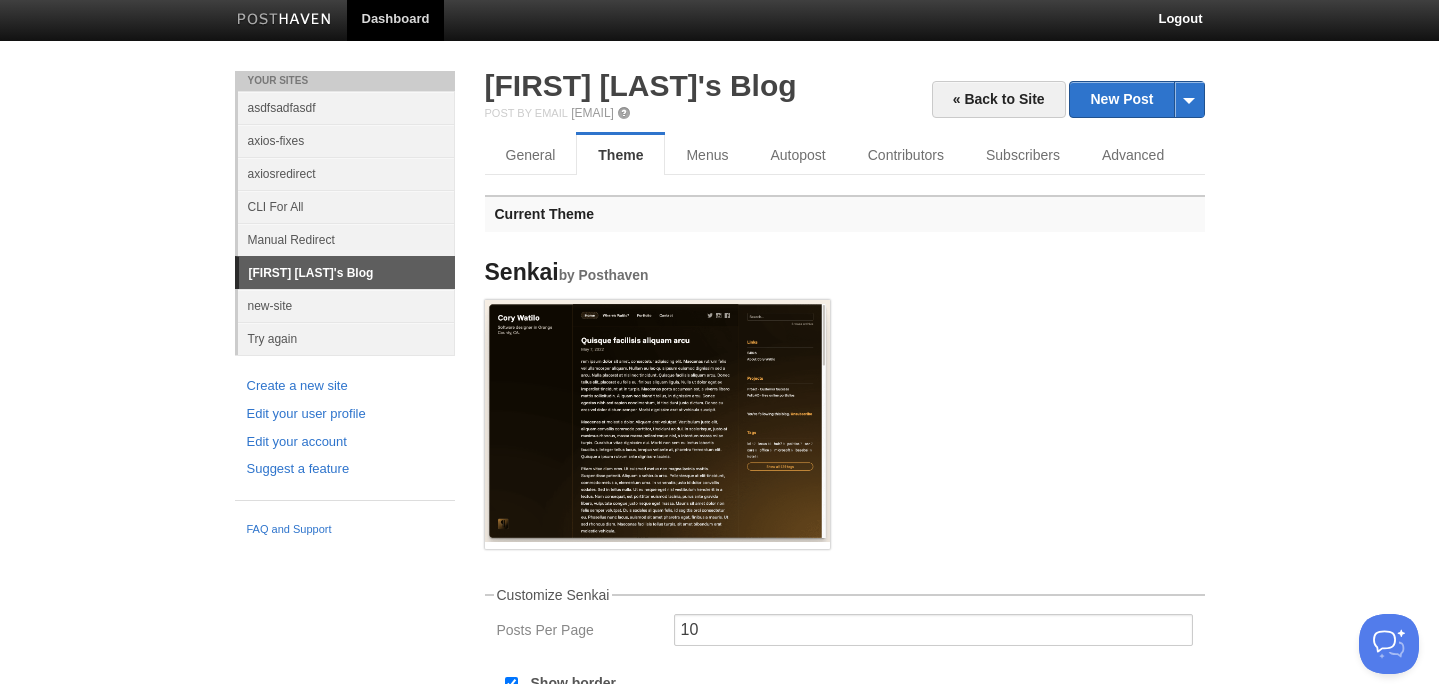 scroll, scrollTop: 23, scrollLeft: 0, axis: vertical 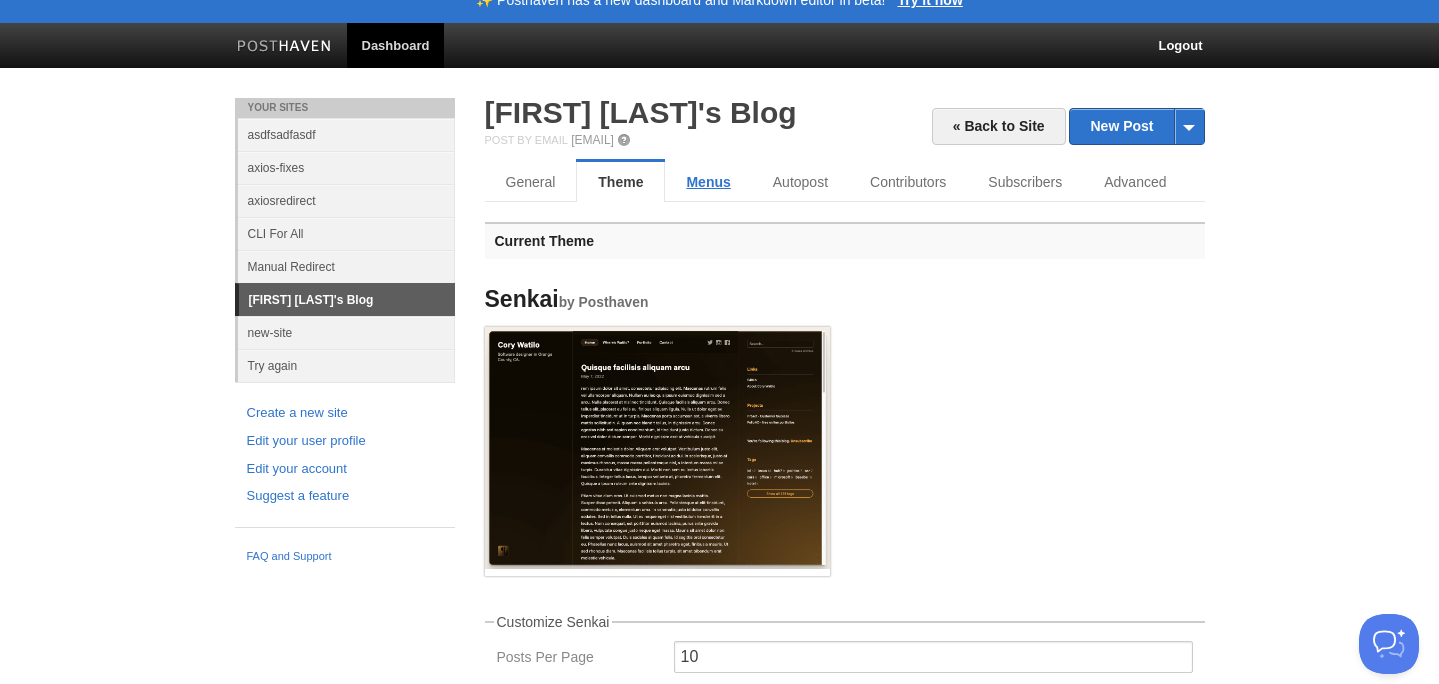 click on "Menus" at bounding box center [708, 182] 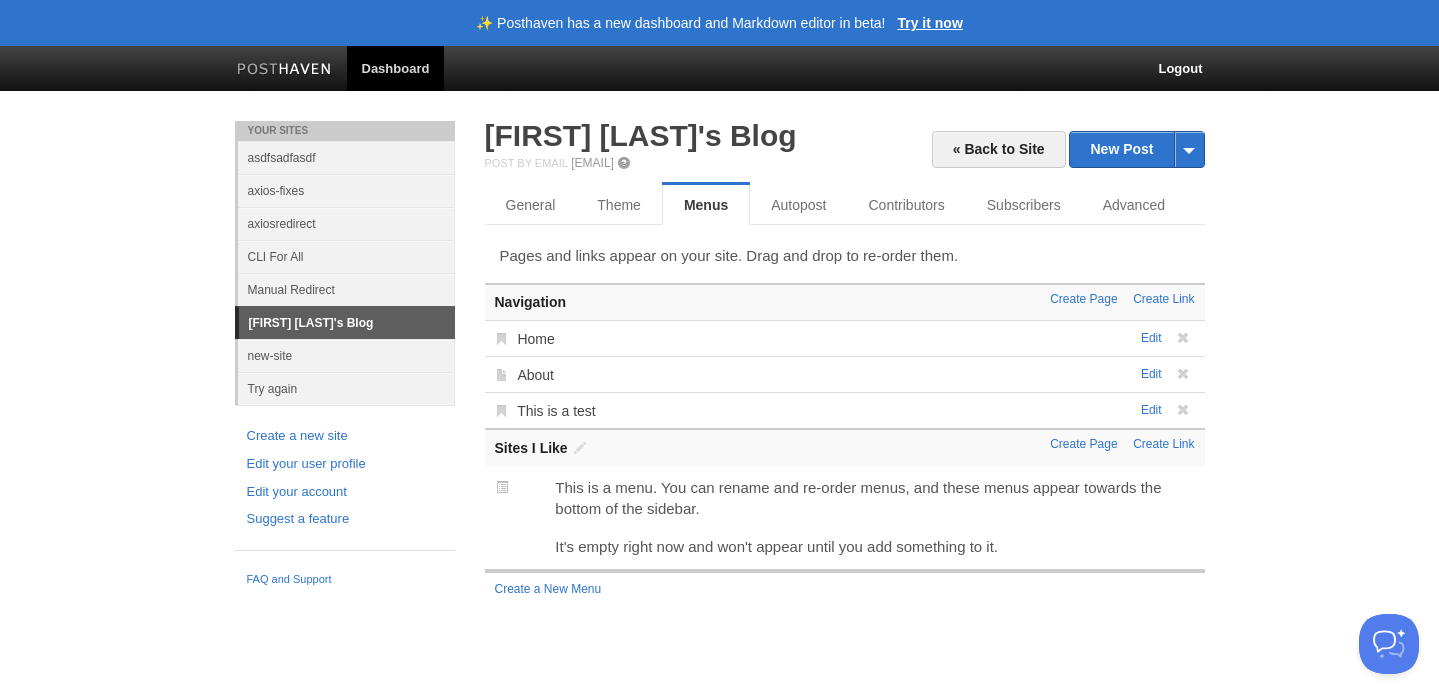 scroll, scrollTop: 0, scrollLeft: 0, axis: both 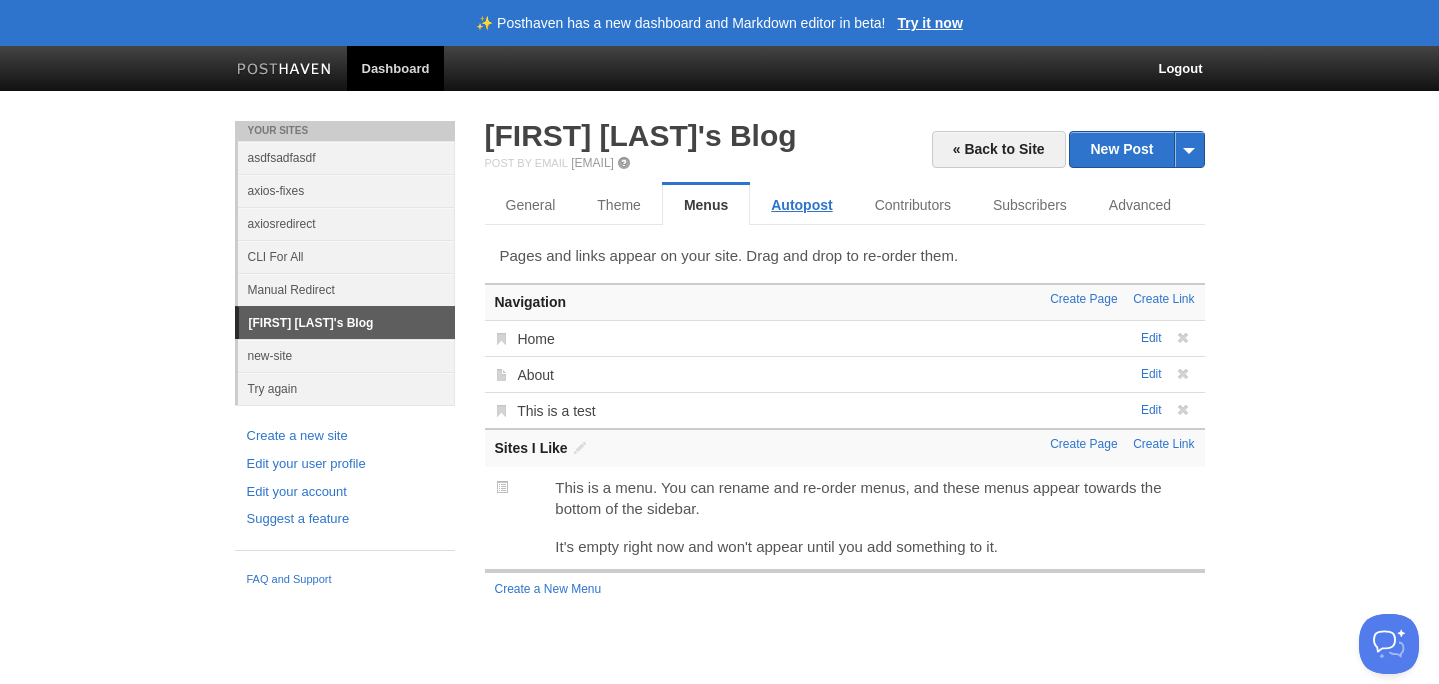 click on "Autopost" at bounding box center [801, 205] 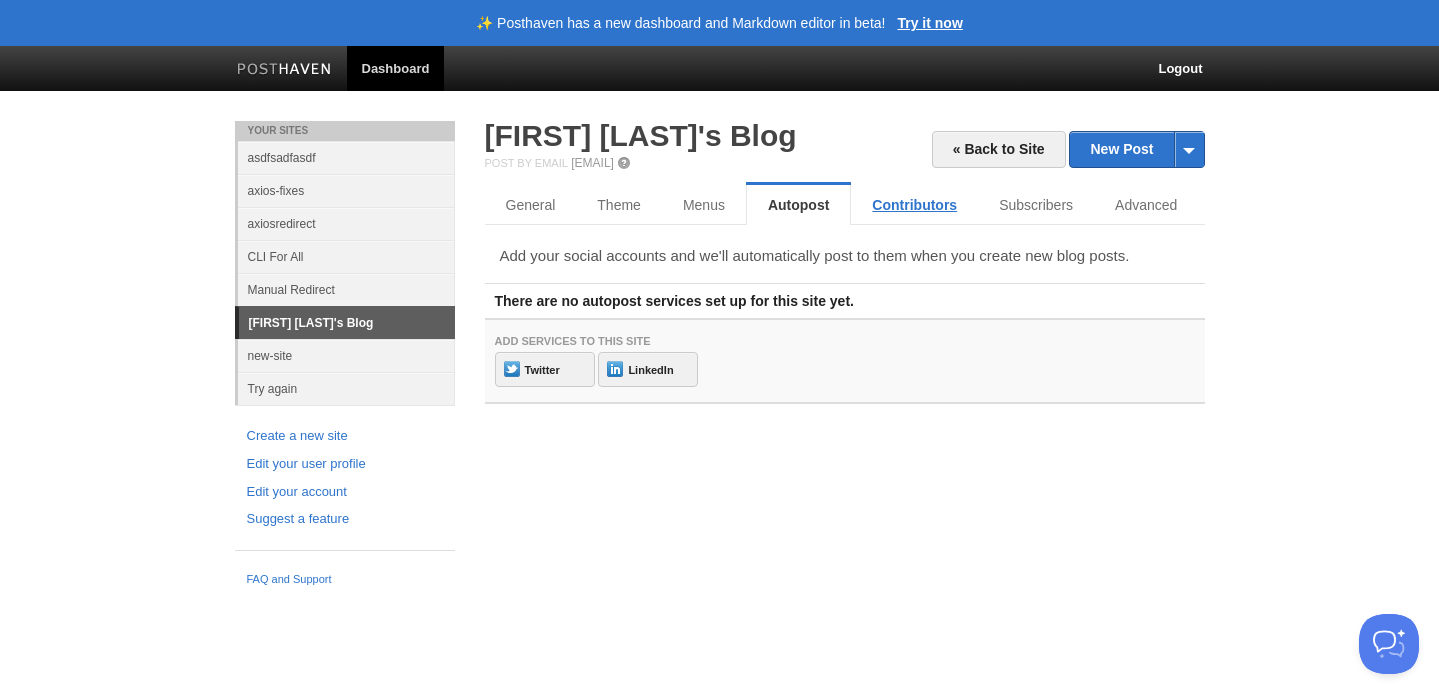 click on "Contributors" at bounding box center [914, 205] 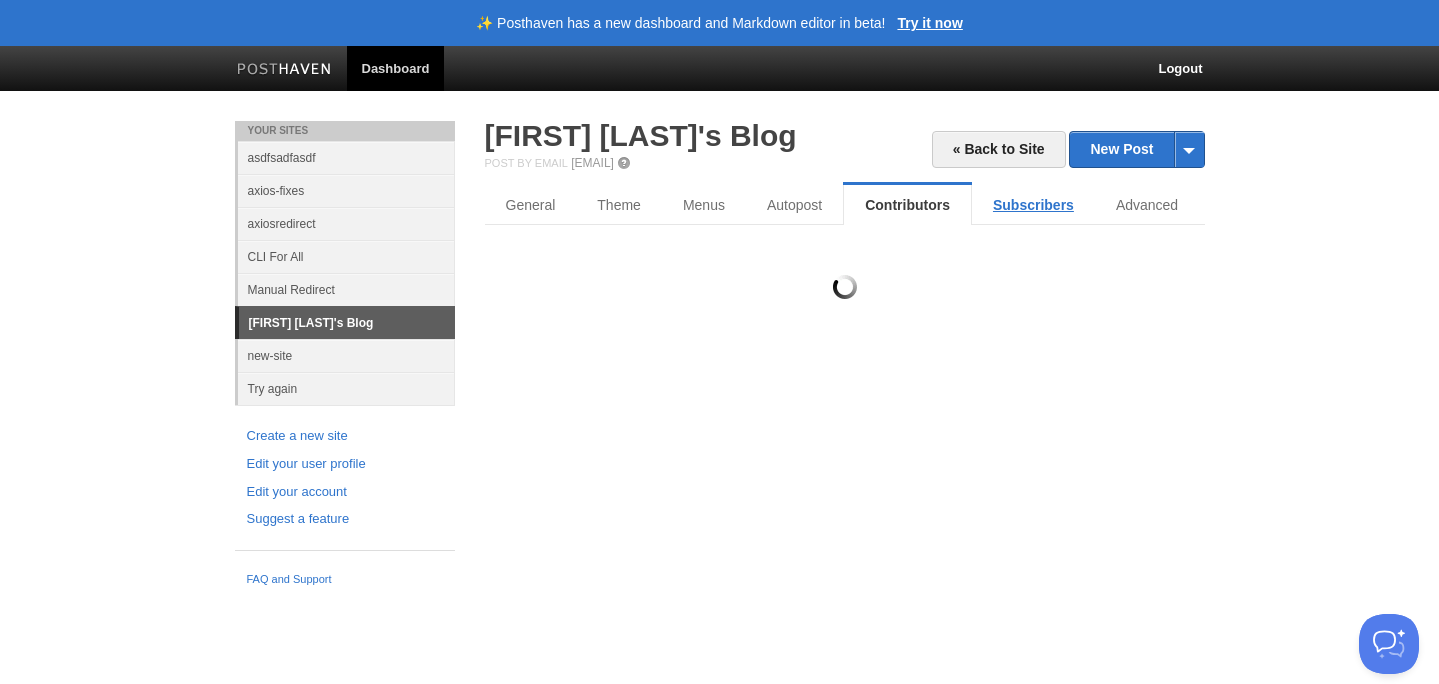 click on "Subscribers" at bounding box center [1033, 205] 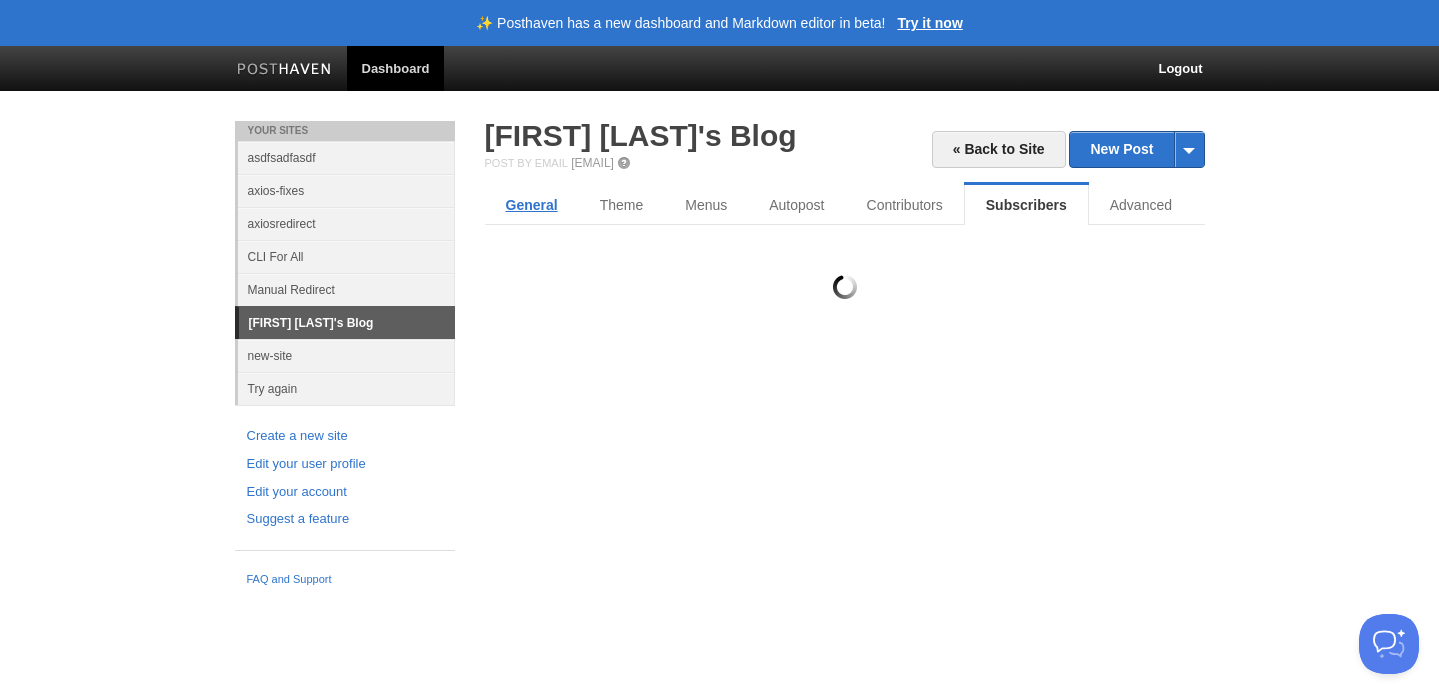 click on "General" at bounding box center [532, 205] 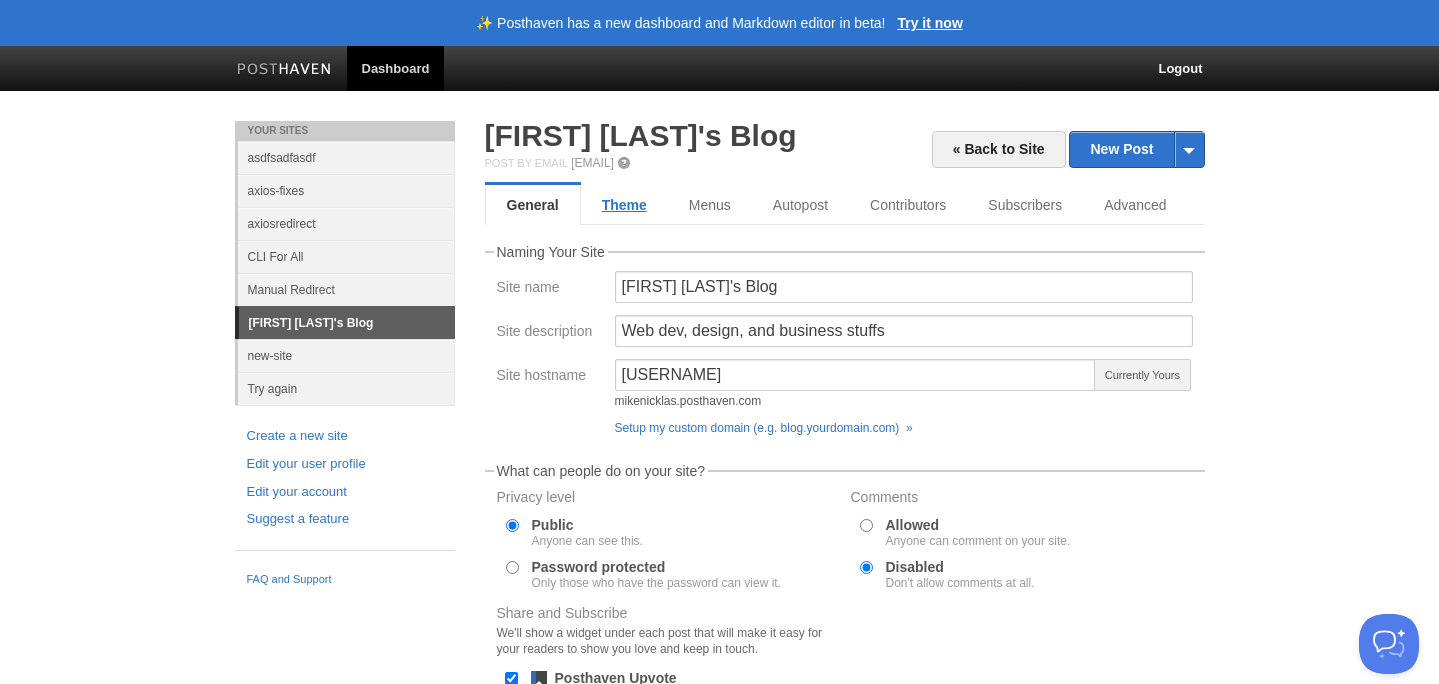 click on "Theme" at bounding box center (624, 205) 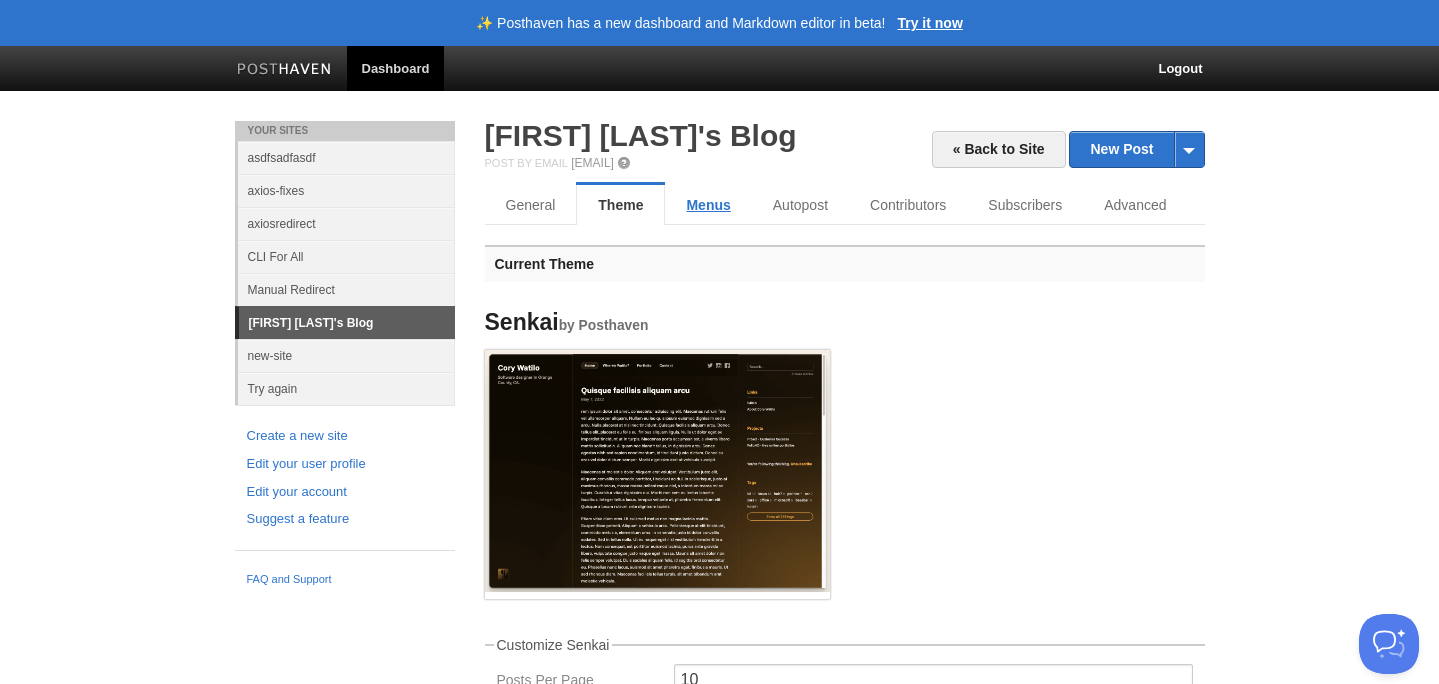 click on "Menus" at bounding box center [708, 205] 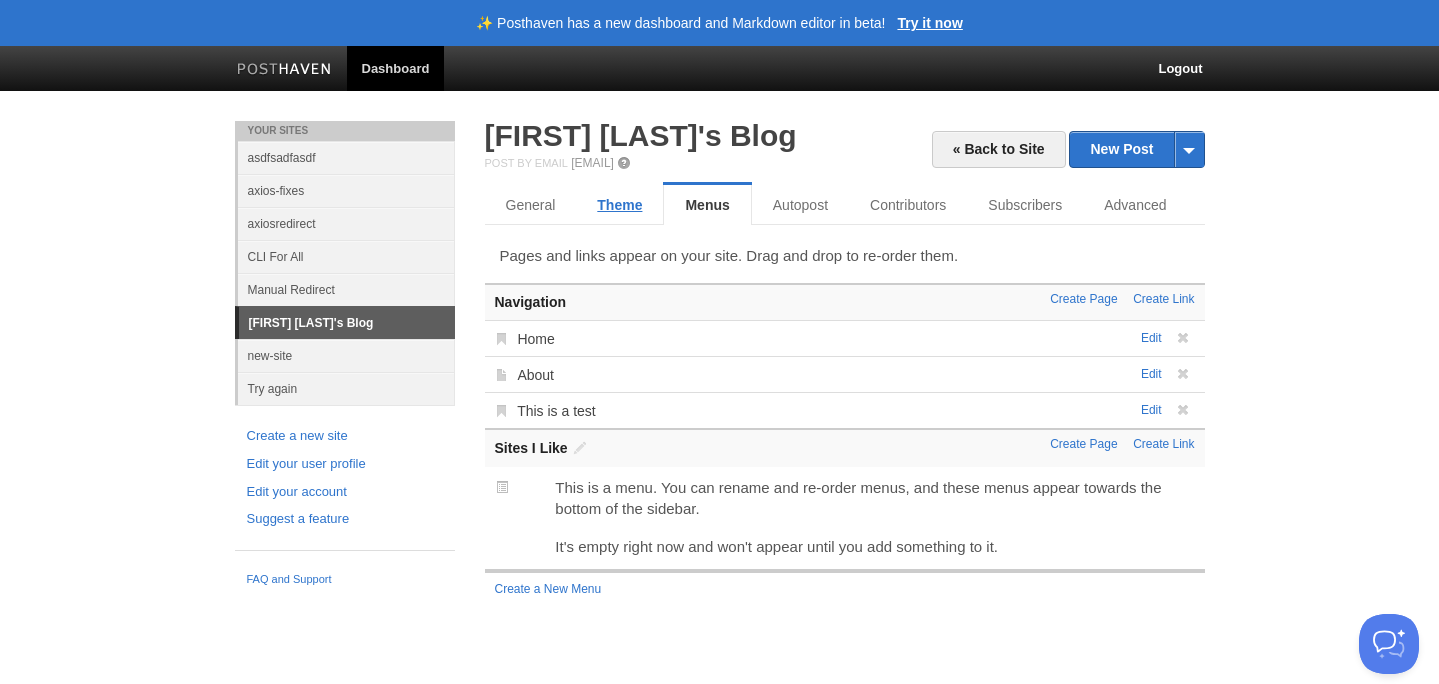 click on "Theme" at bounding box center (619, 205) 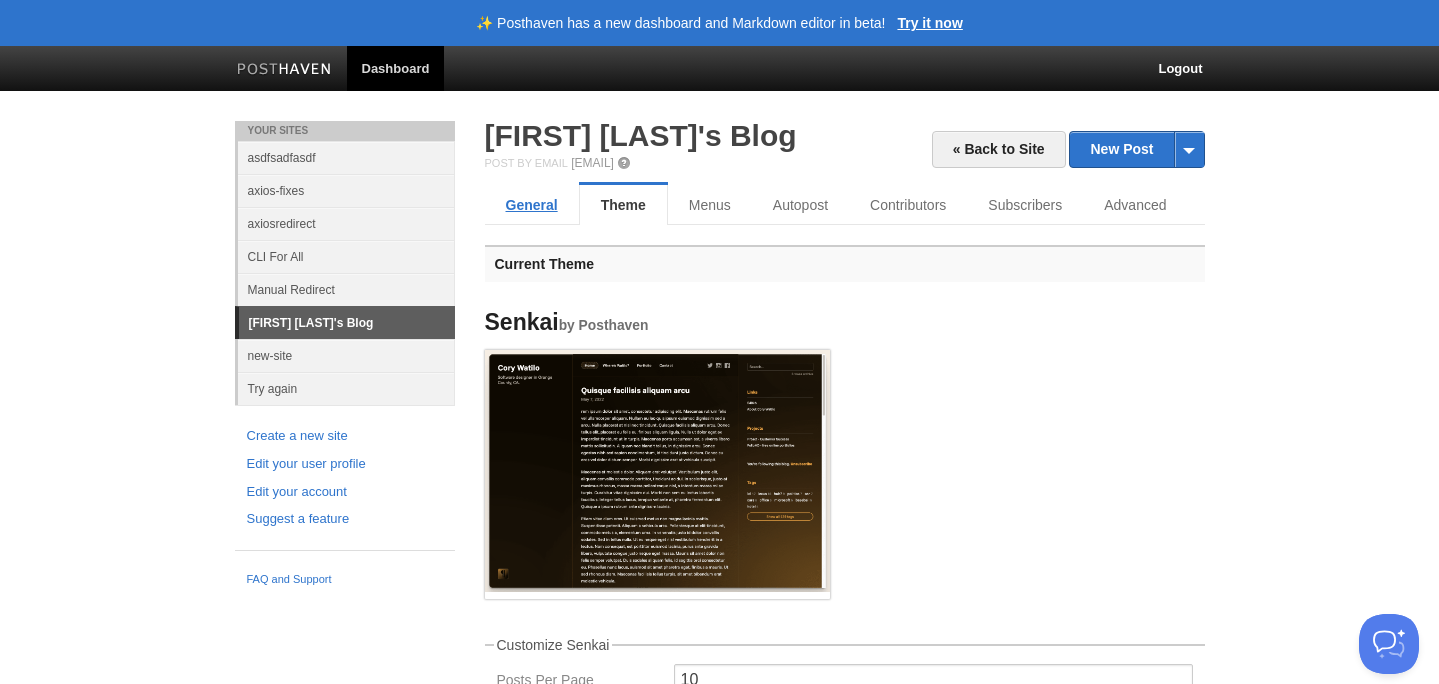 click on "General" at bounding box center [532, 205] 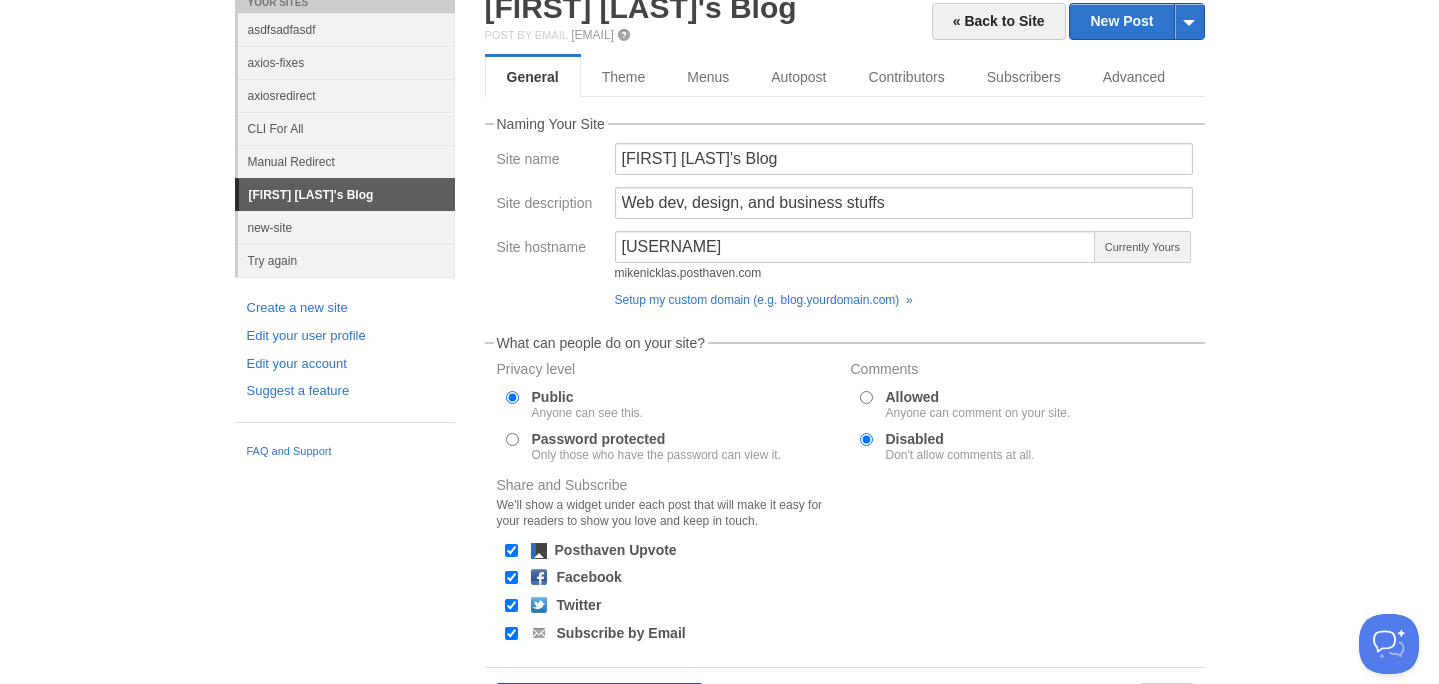 scroll, scrollTop: 0, scrollLeft: 0, axis: both 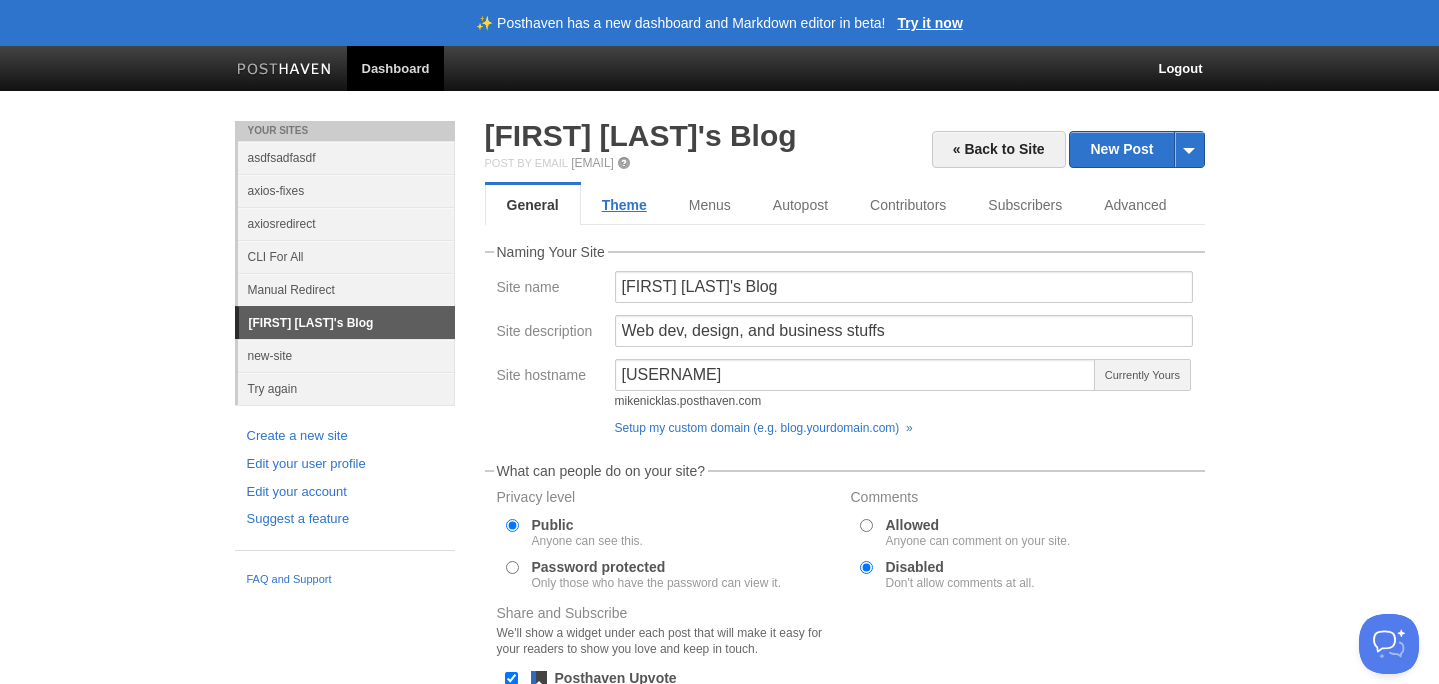 click on "Theme" at bounding box center (624, 205) 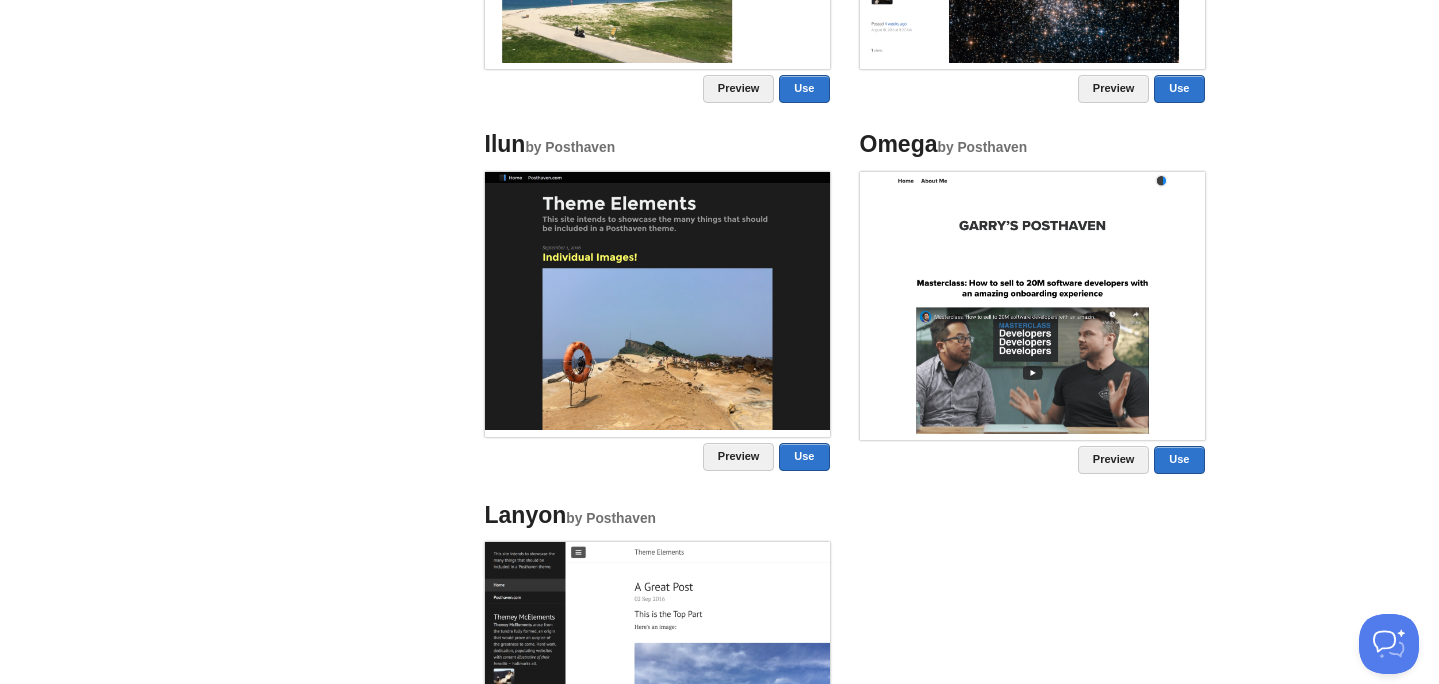 scroll, scrollTop: 2419, scrollLeft: 0, axis: vertical 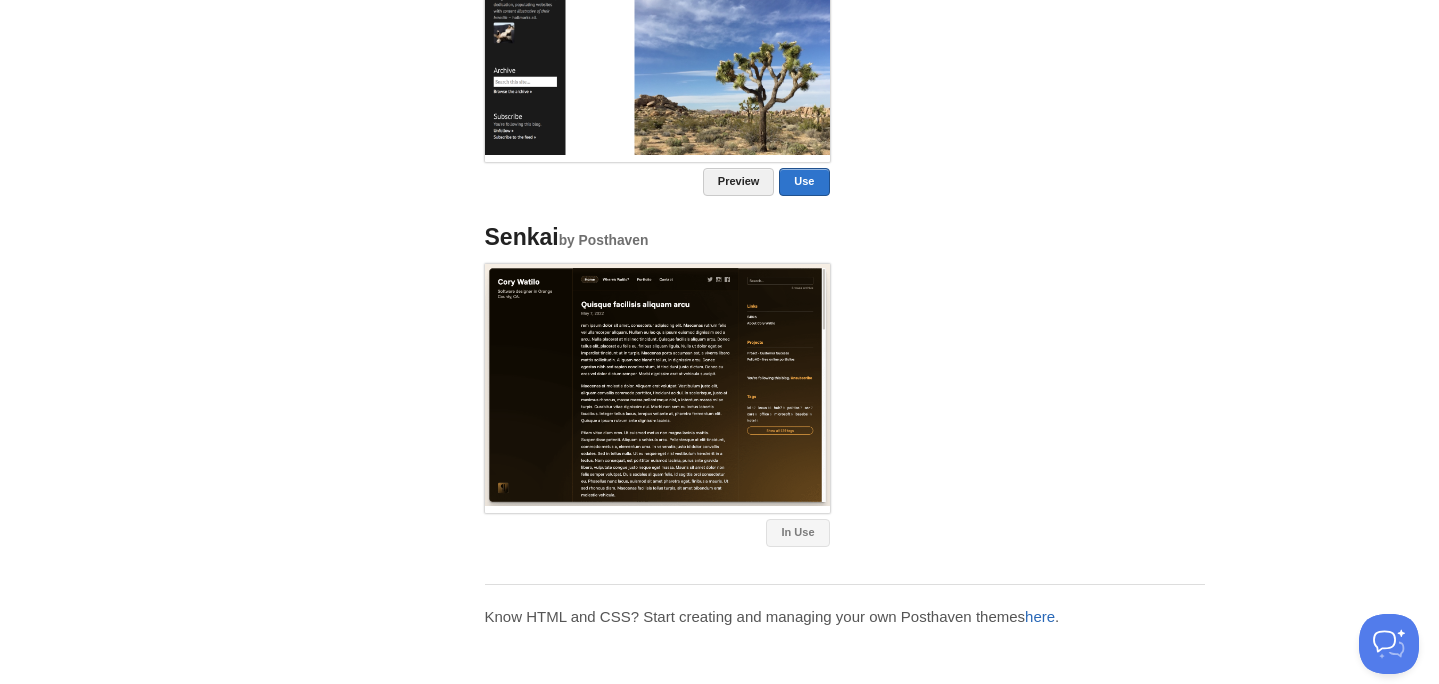 click on "here" at bounding box center [1040, 616] 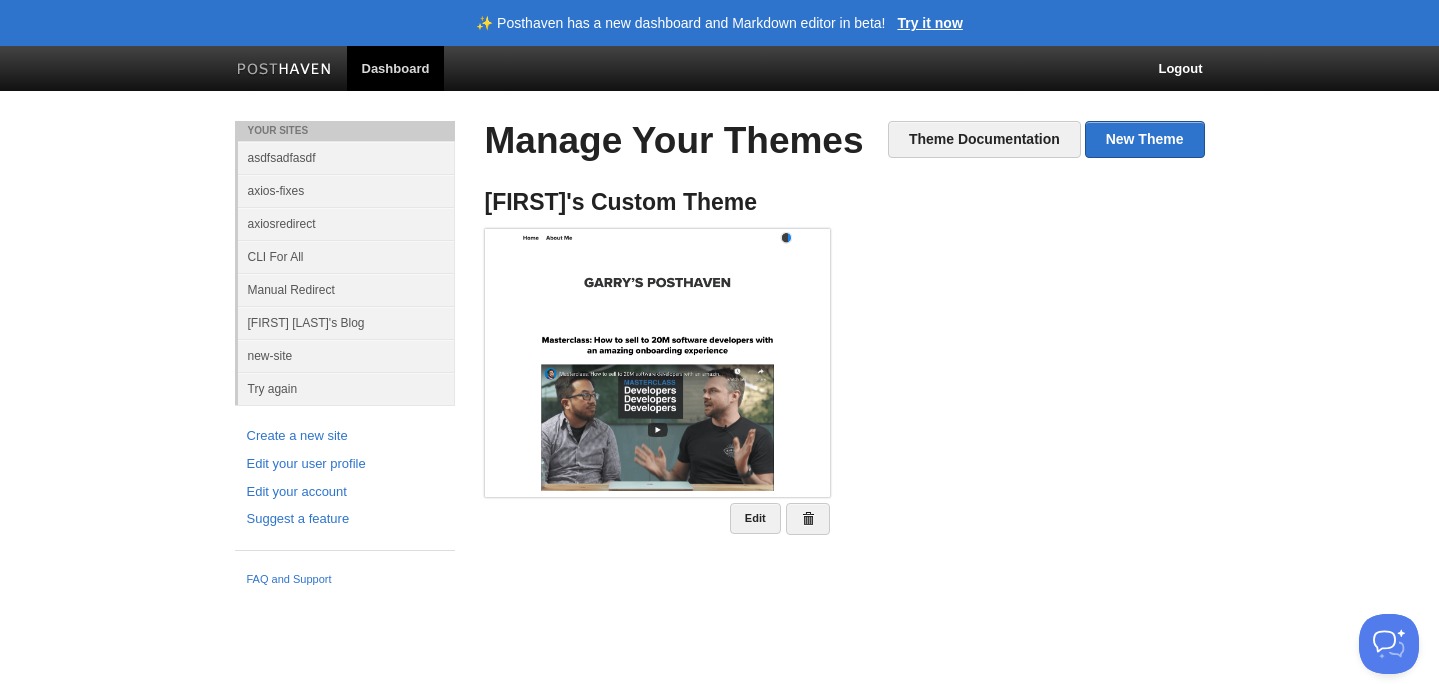 scroll, scrollTop: 0, scrollLeft: 0, axis: both 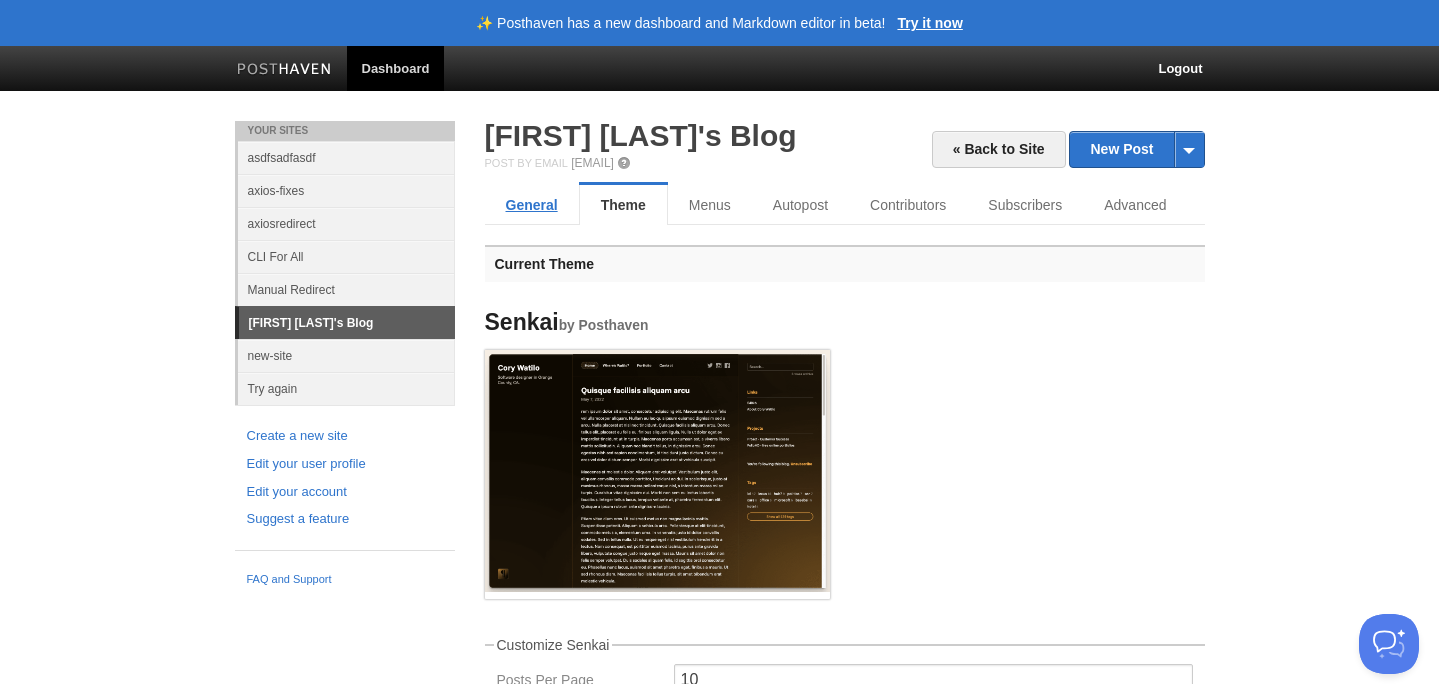 click on "General" at bounding box center (532, 205) 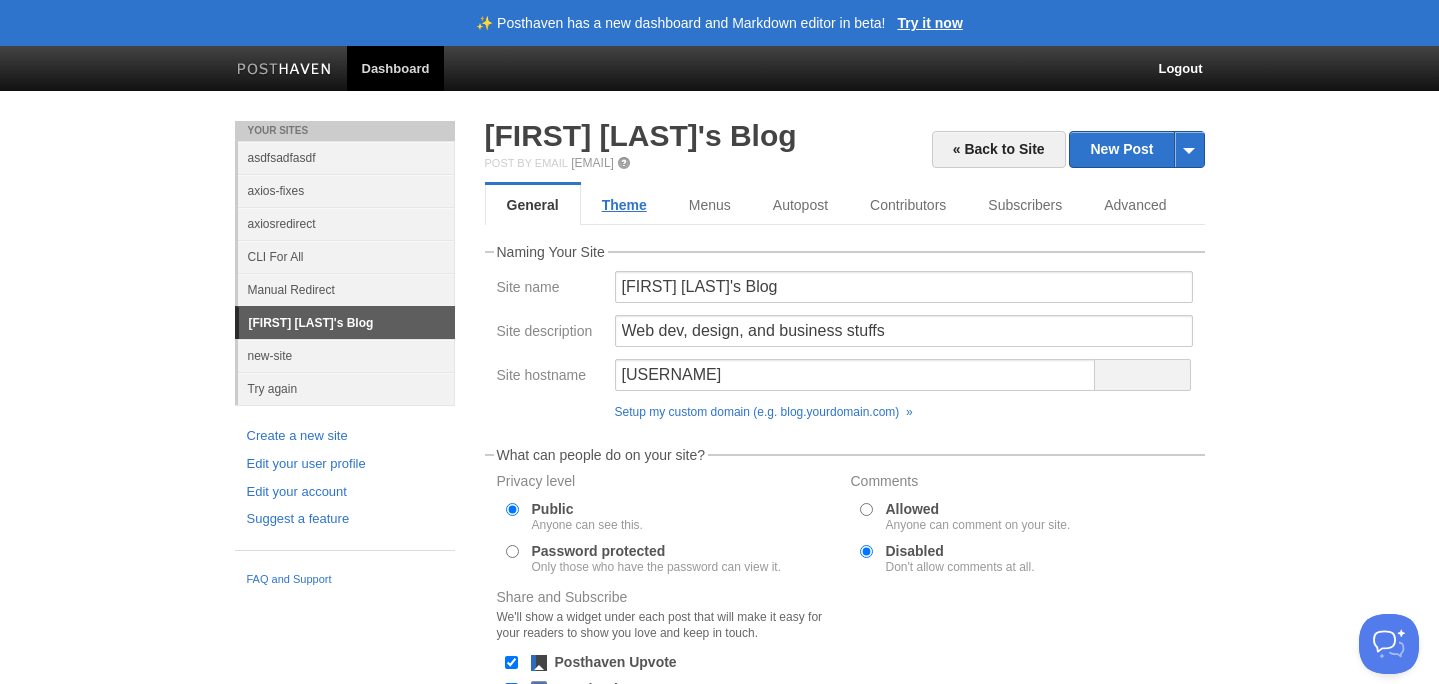 click on "Theme" at bounding box center [624, 205] 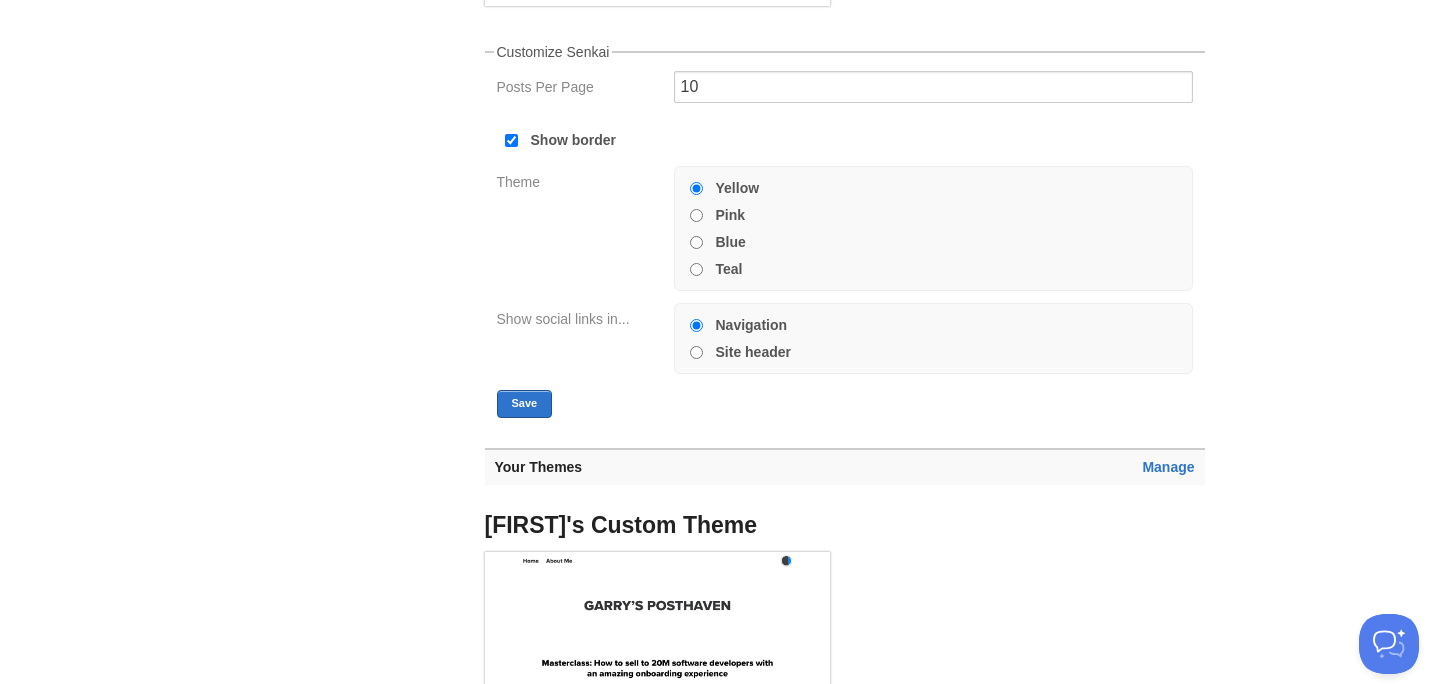 scroll, scrollTop: 712, scrollLeft: 0, axis: vertical 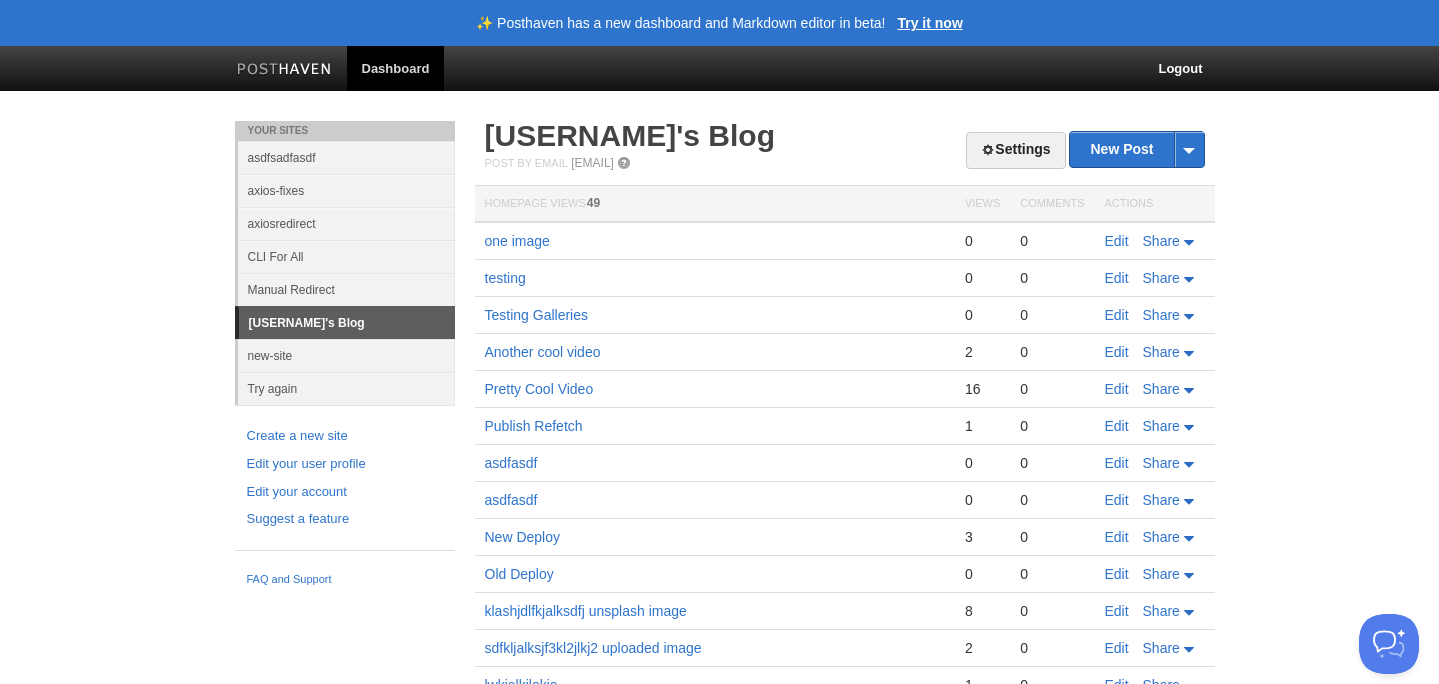 click on "Settings
New Post
by Web
by Email
[USERNAME]'s Blog
Post by Email
[EMAIL]
Homepage Views
49
Views
Comments
Actions
one image
0
0
Edit
Share
testing
0
0
Edit
Share
Testing Galleries
0
0
Edit
Share" at bounding box center (845, 542) 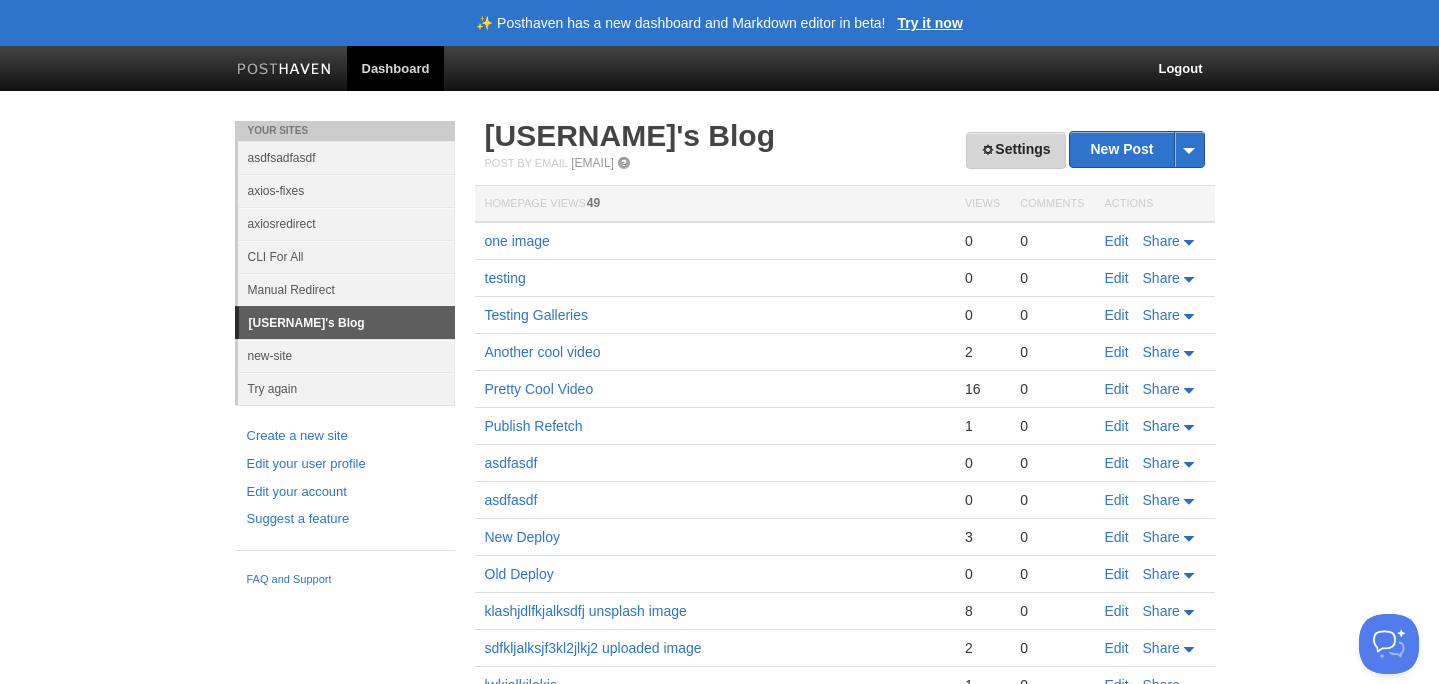 click on "Settings" at bounding box center (1015, 150) 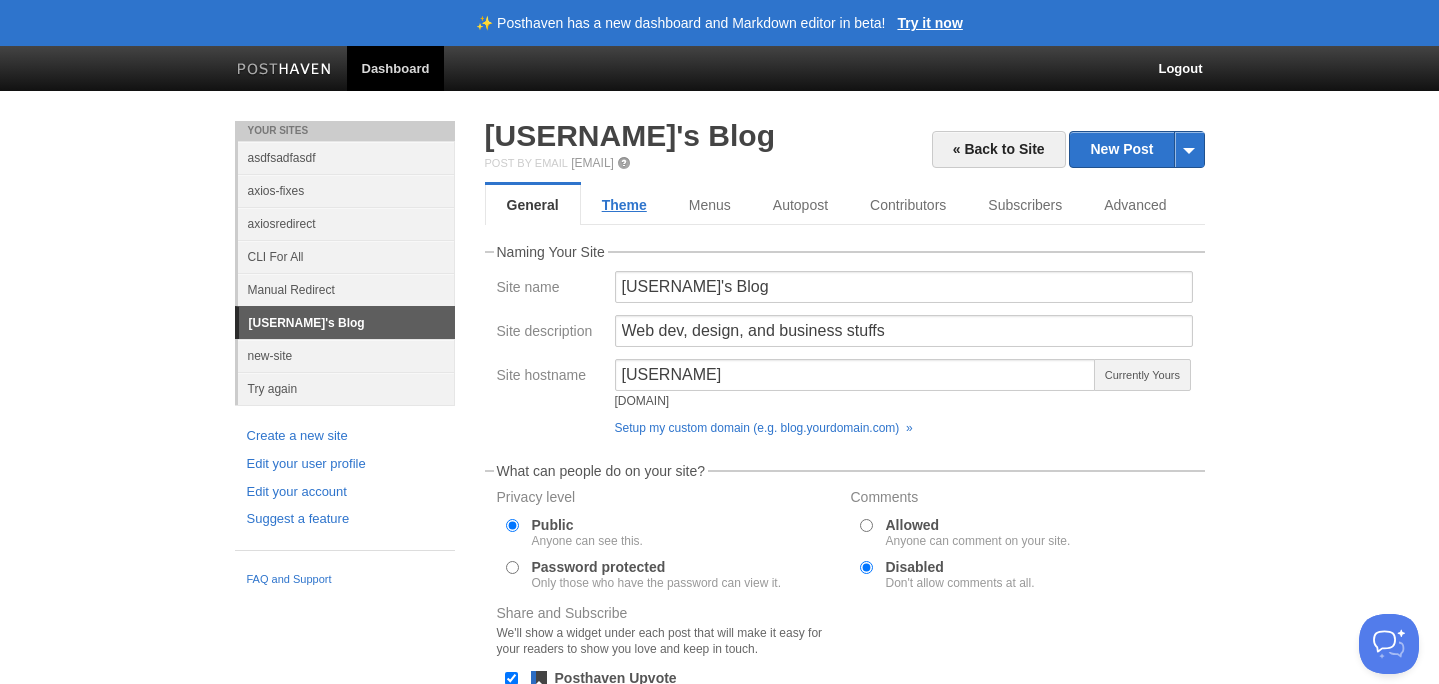 click on "Theme" at bounding box center [624, 205] 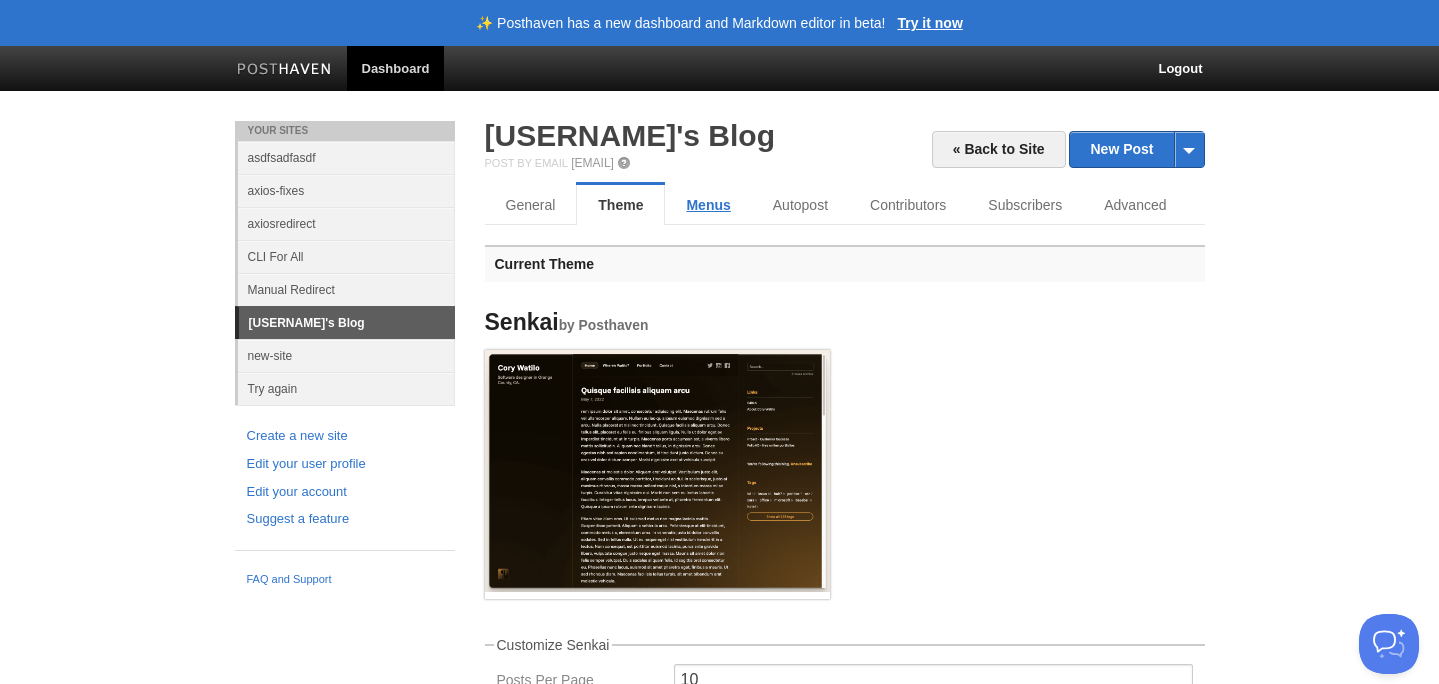 click on "Menus" at bounding box center (708, 205) 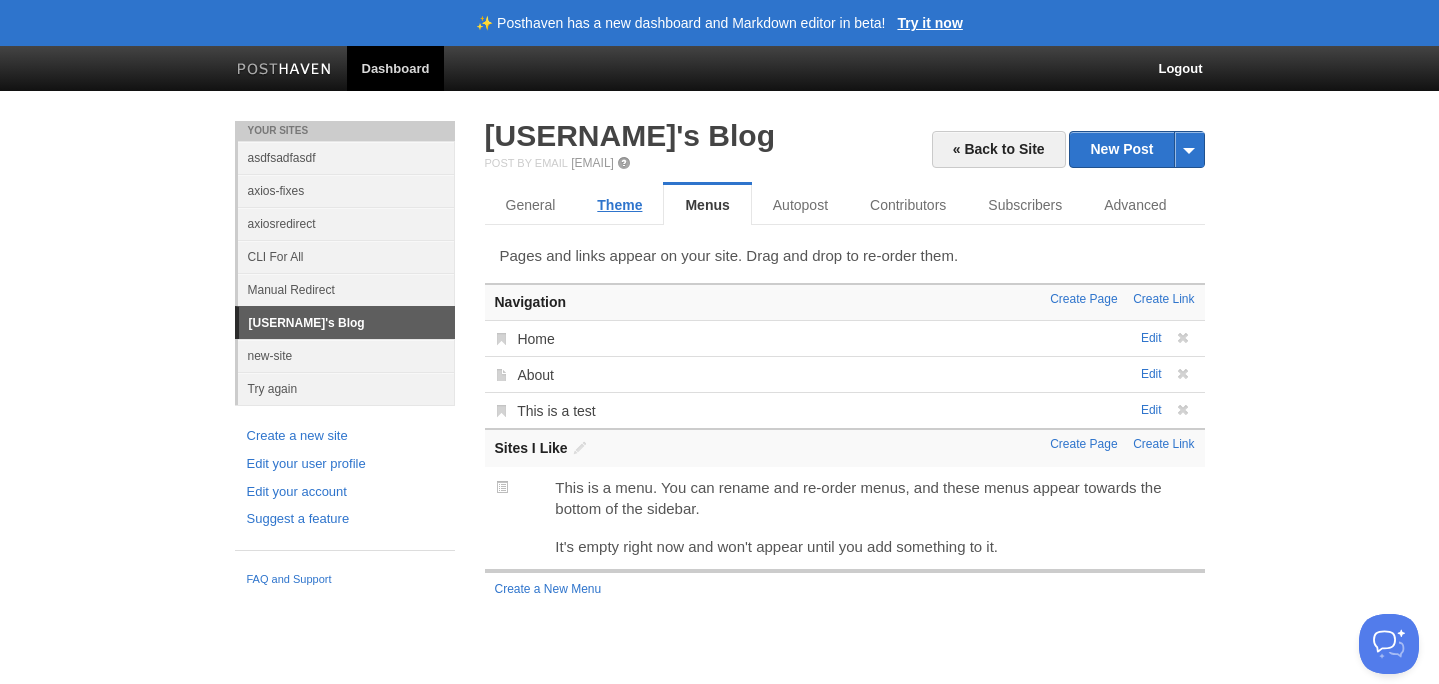 click on "Theme" at bounding box center [619, 205] 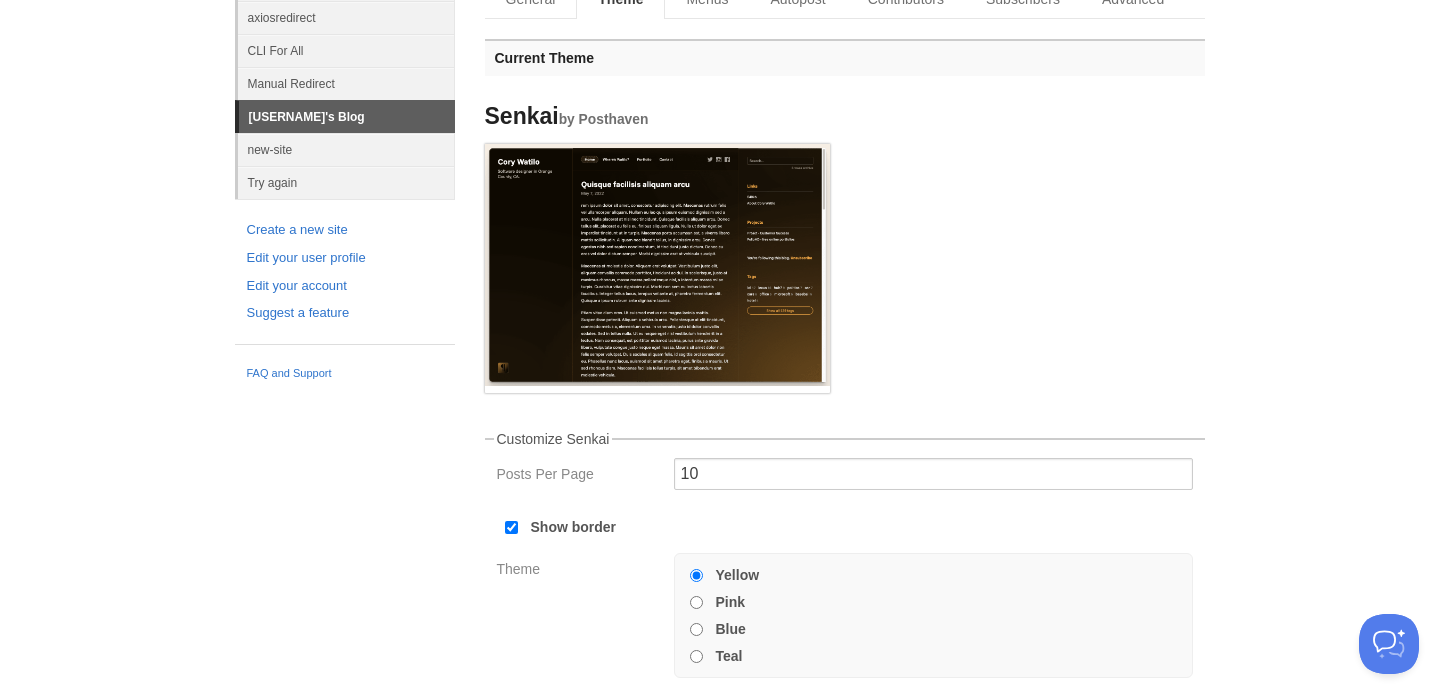 scroll, scrollTop: 388, scrollLeft: 0, axis: vertical 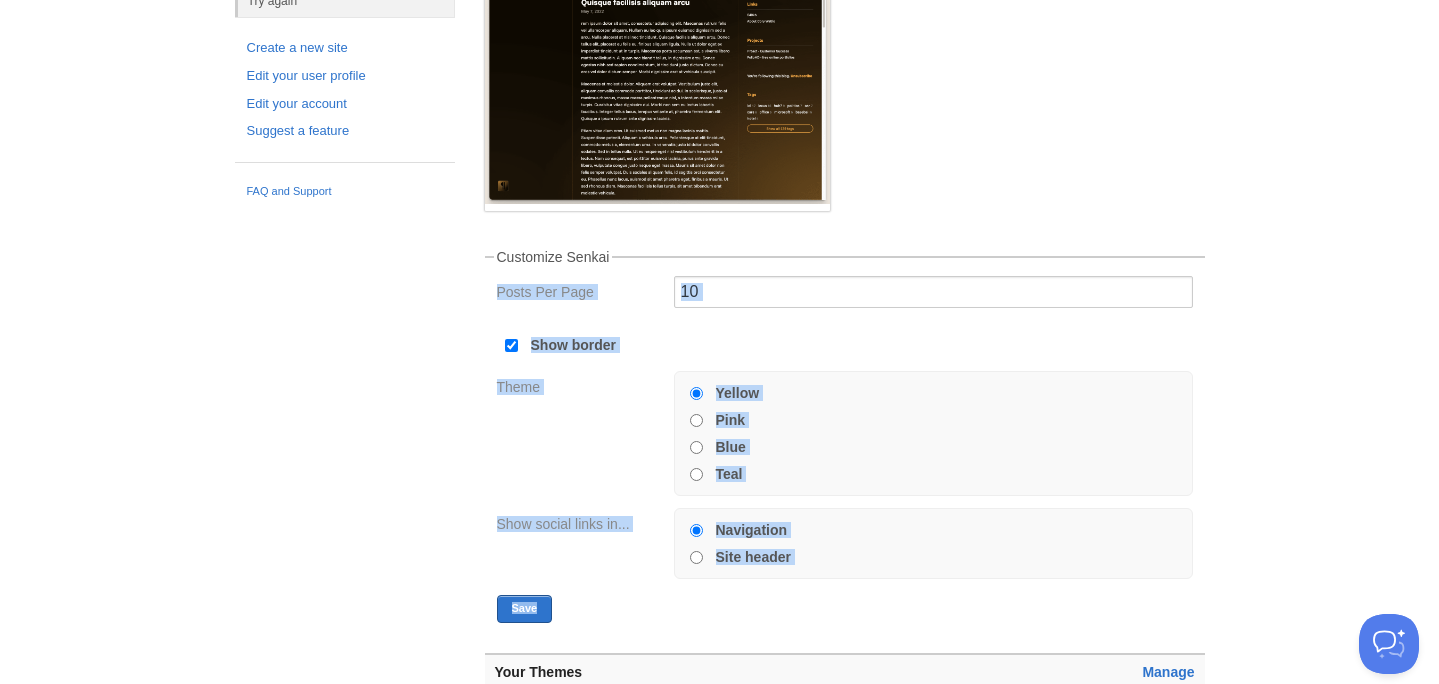 drag, startPoint x: 463, startPoint y: 264, endPoint x: 814, endPoint y: 579, distance: 471.6206 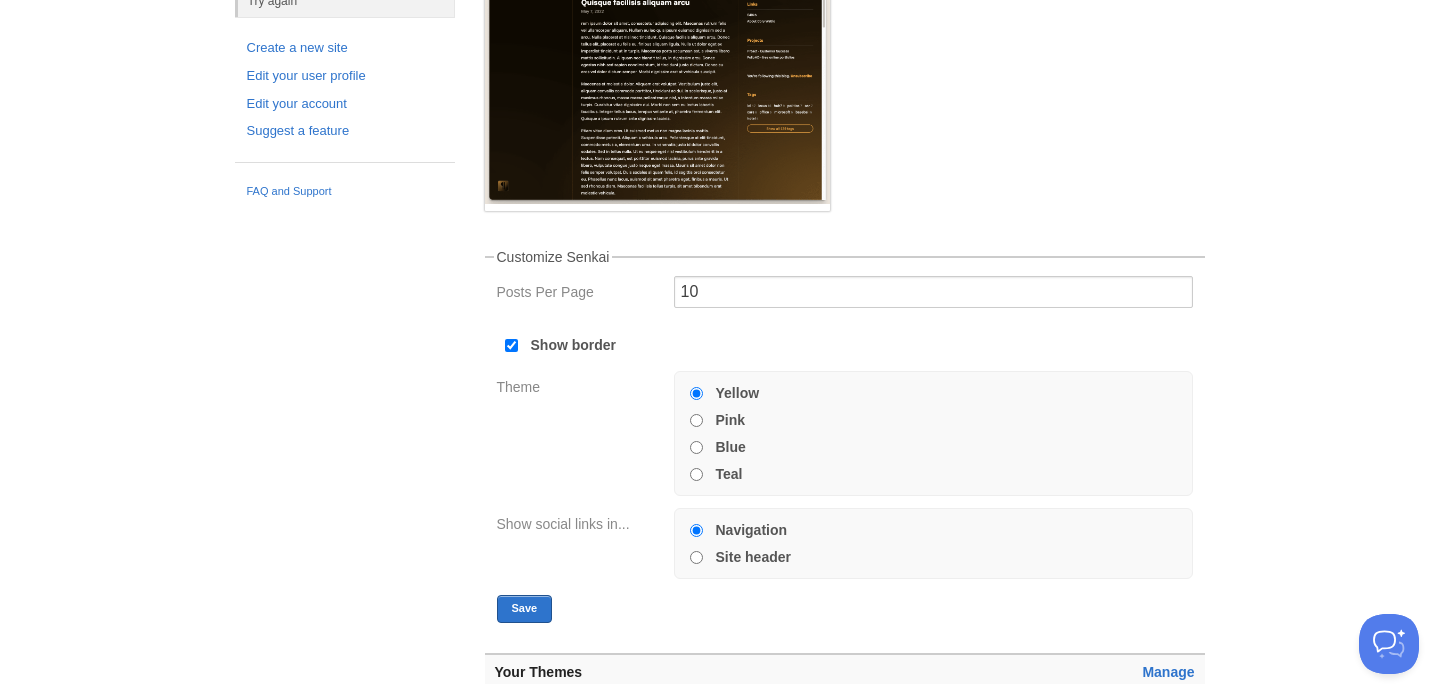 click on "Navigation
Site header" at bounding box center (933, 433) 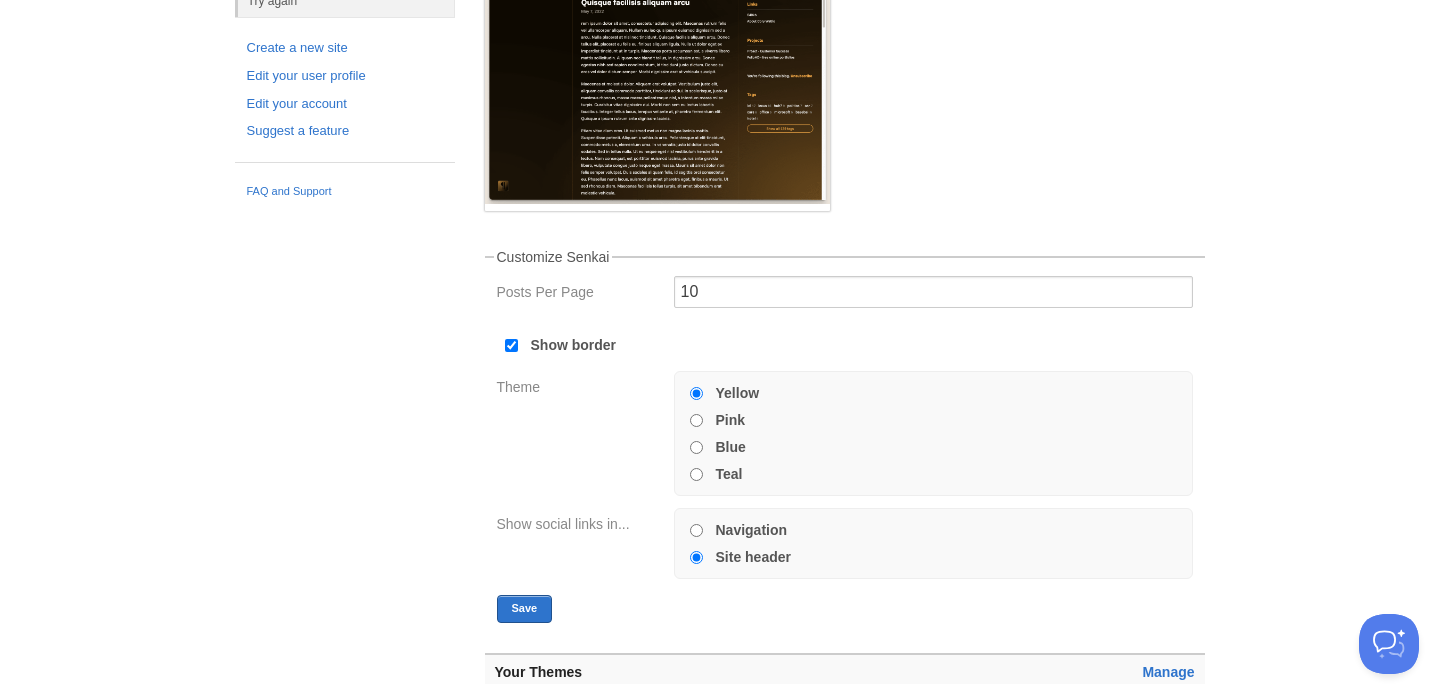 click on "Navigation" at bounding box center (752, 530) 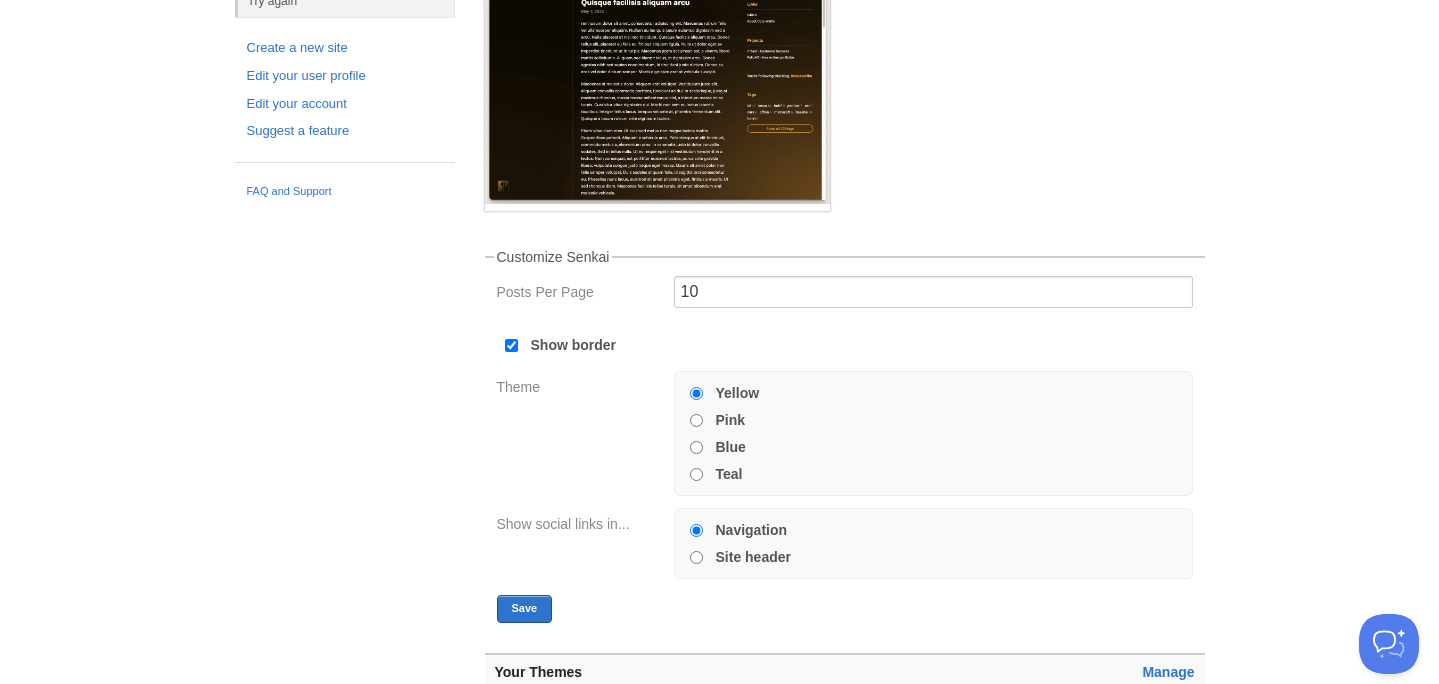 click on "Site header" at bounding box center (753, 557) 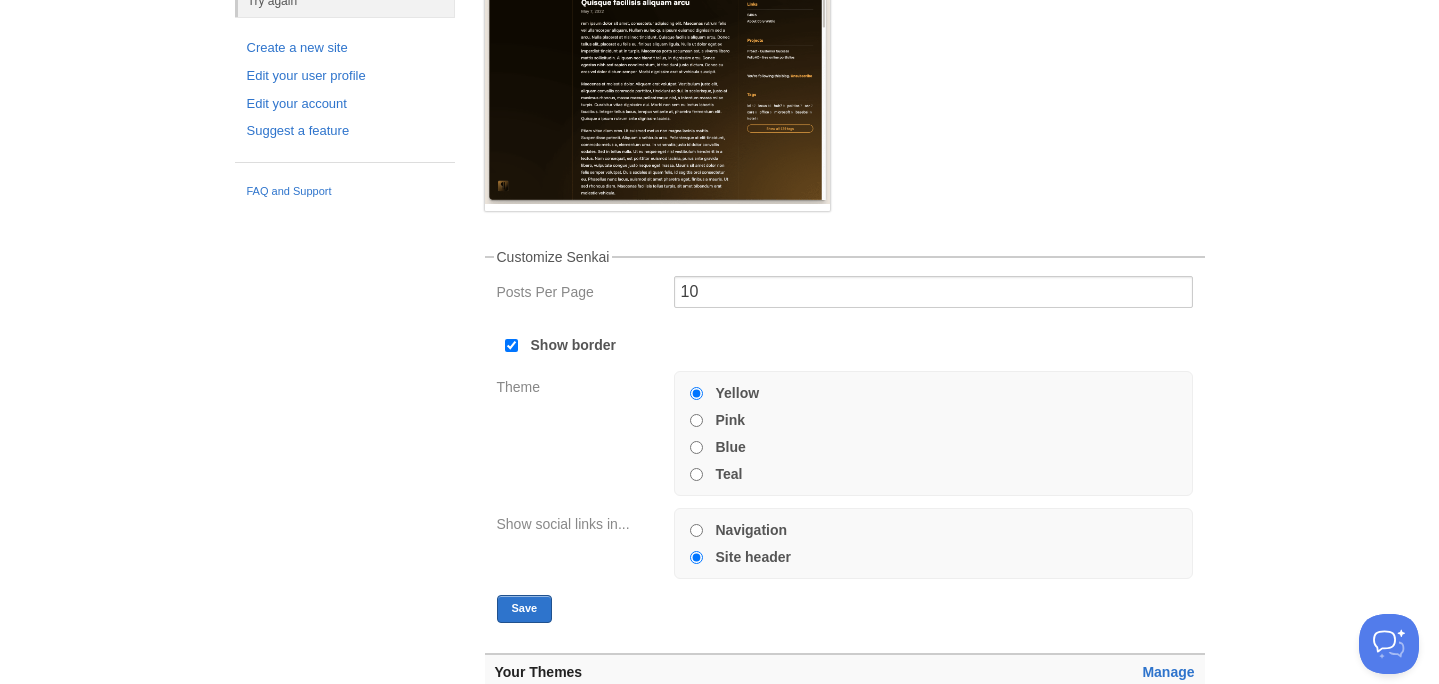 click on "Navigation" at bounding box center (752, 530) 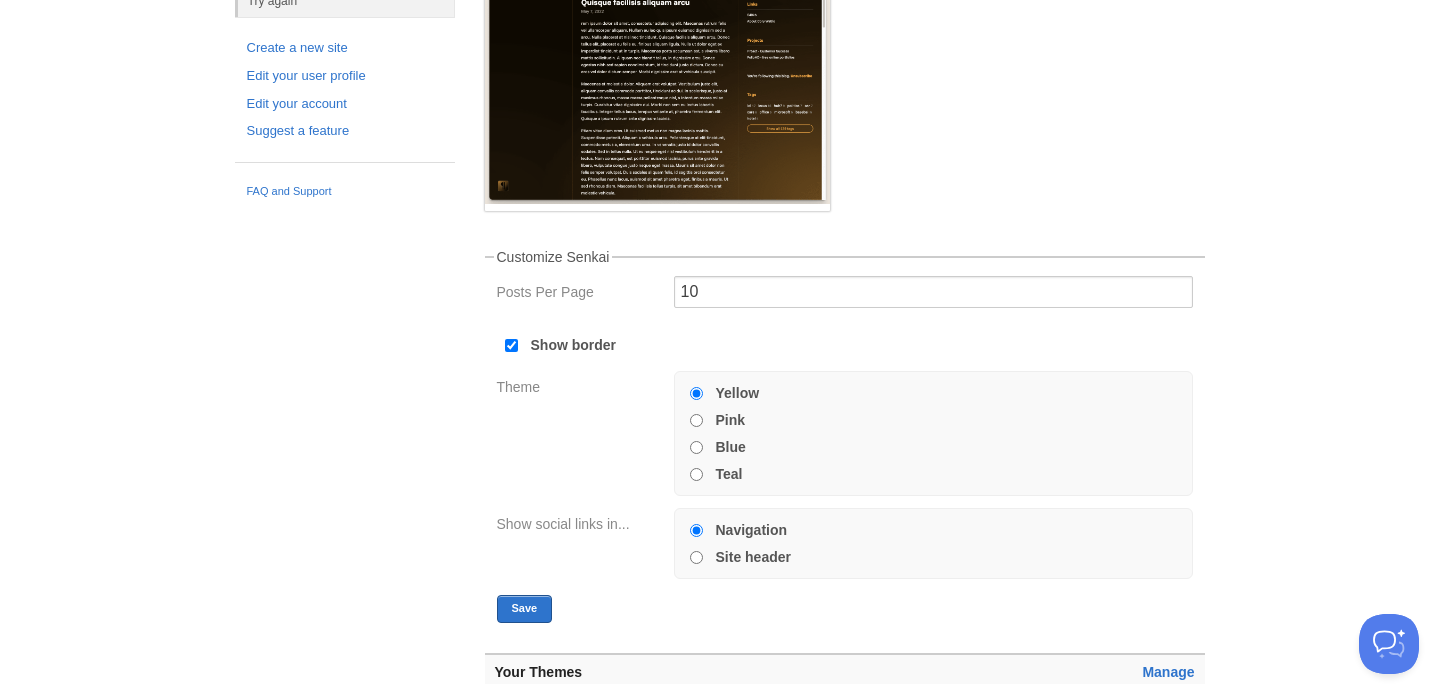 click on "Site header" at bounding box center [753, 557] 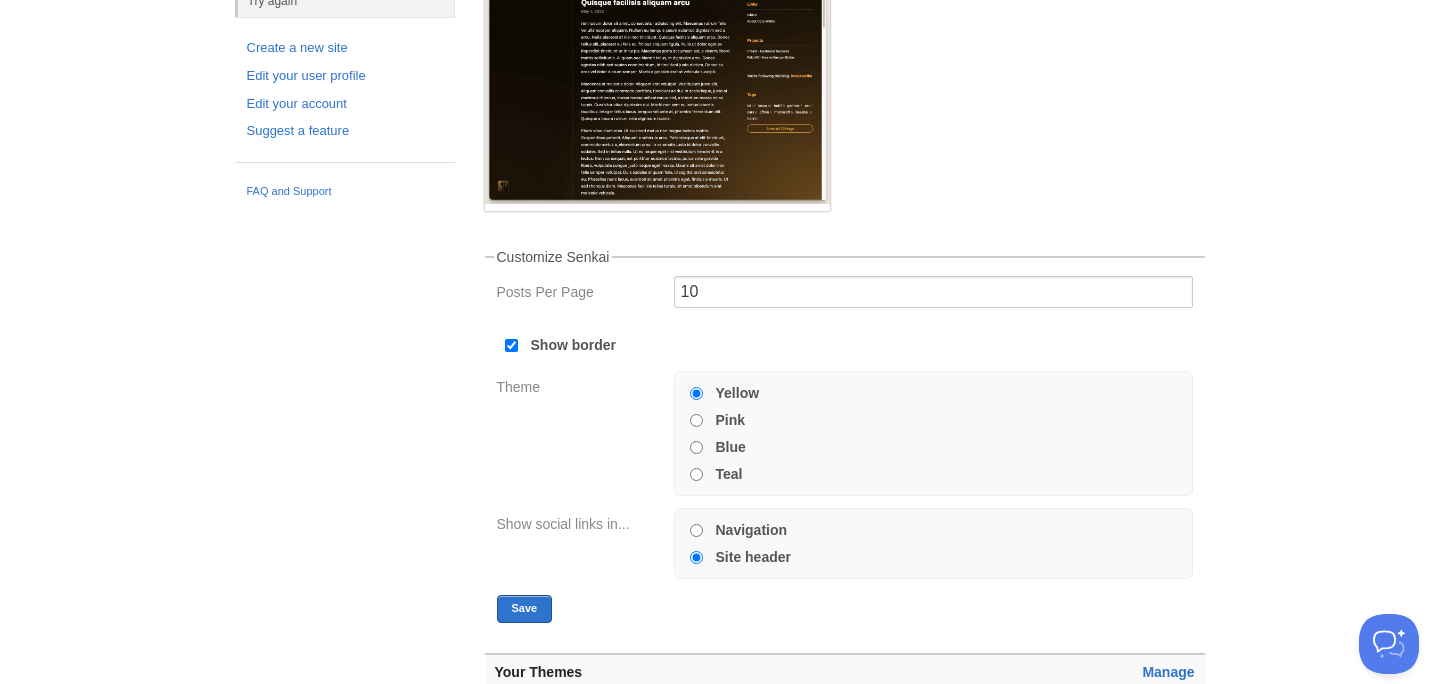click on "Navigation" at bounding box center (752, 530) 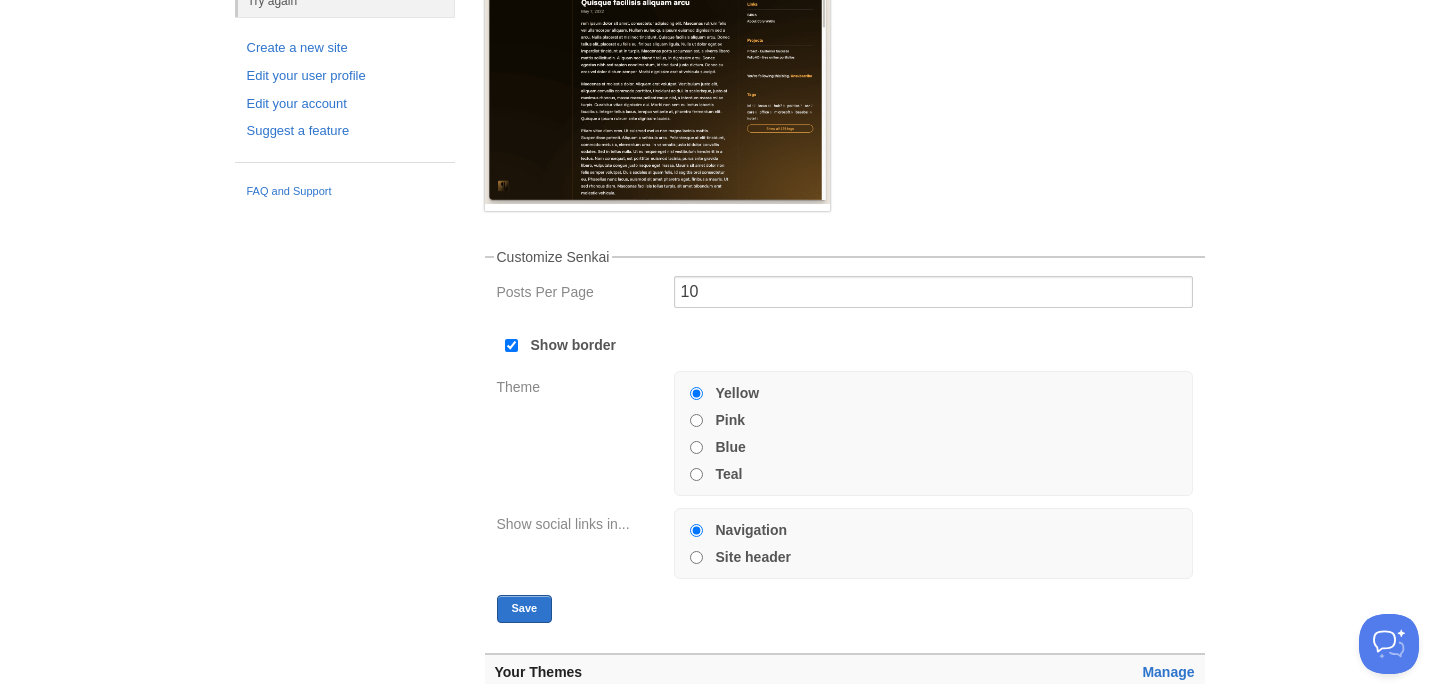 click on "Pink" at bounding box center [933, 420] 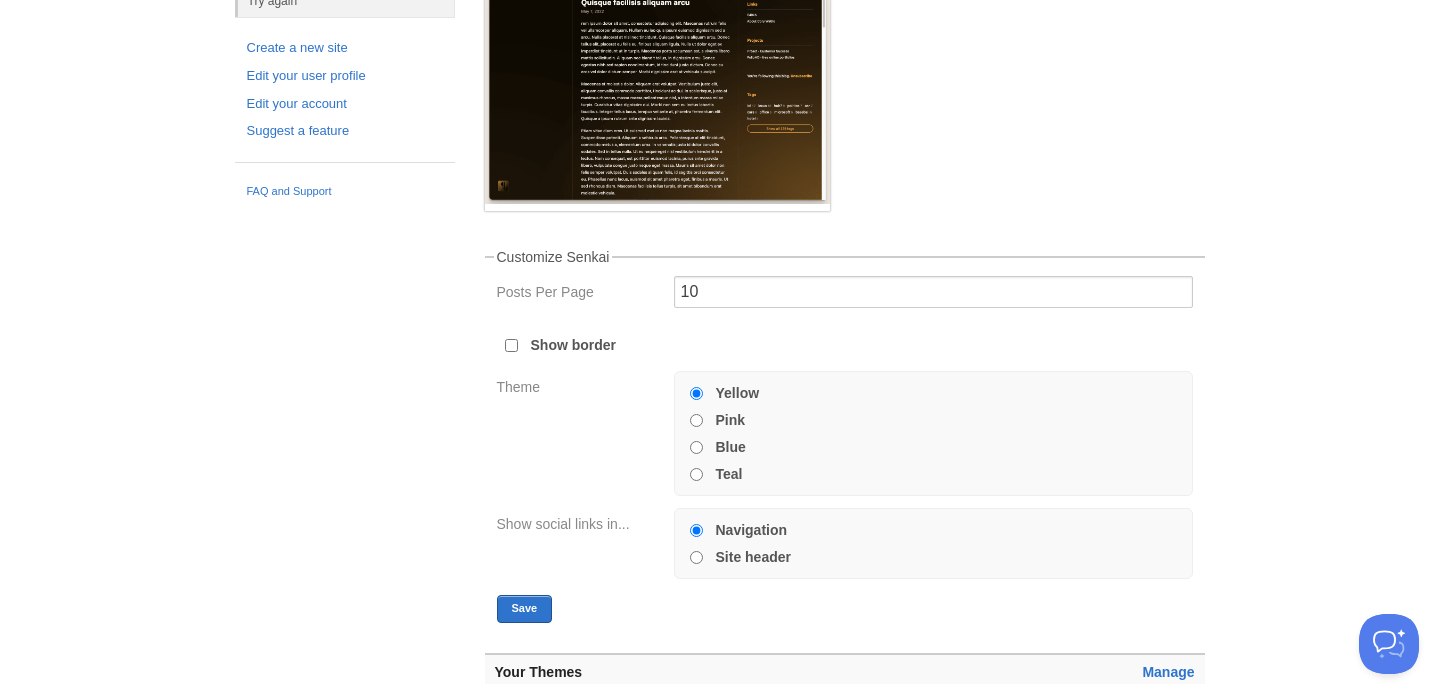 click on "Show border" at bounding box center [574, 345] 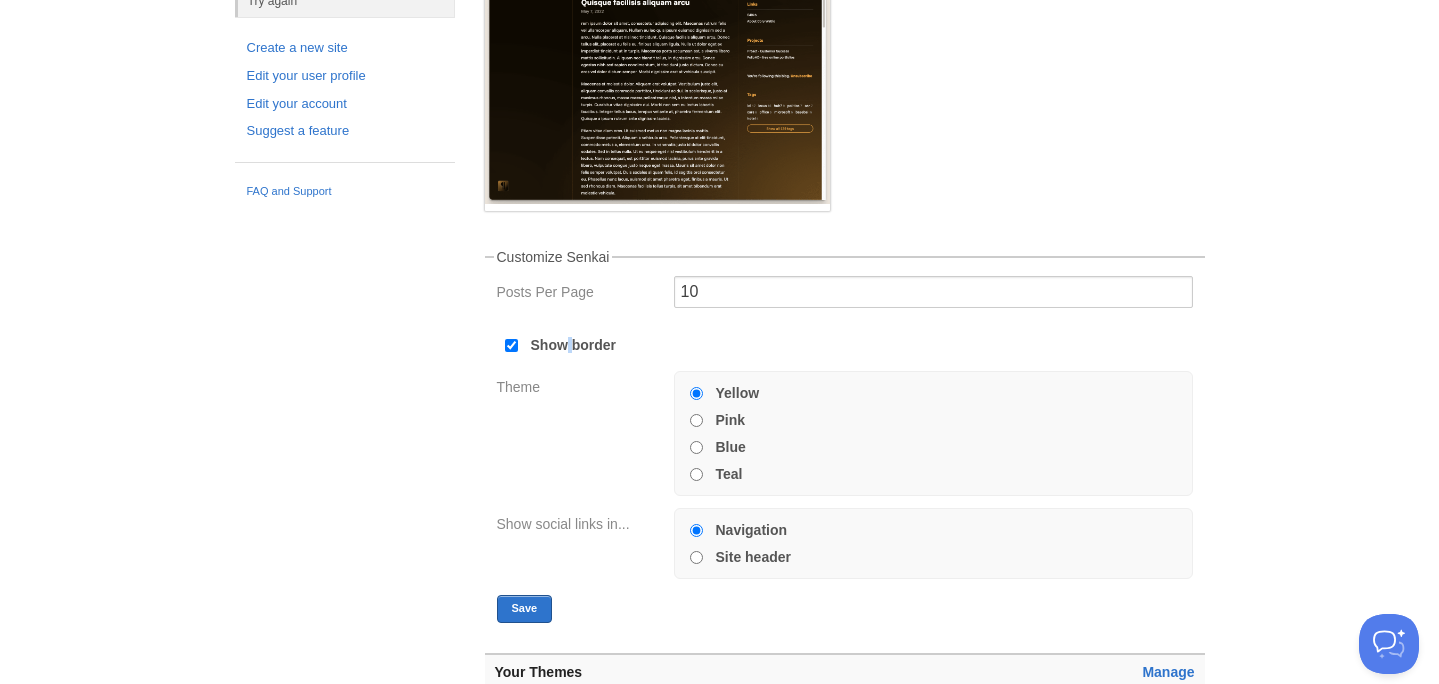 click on "Show border" at bounding box center [574, 345] 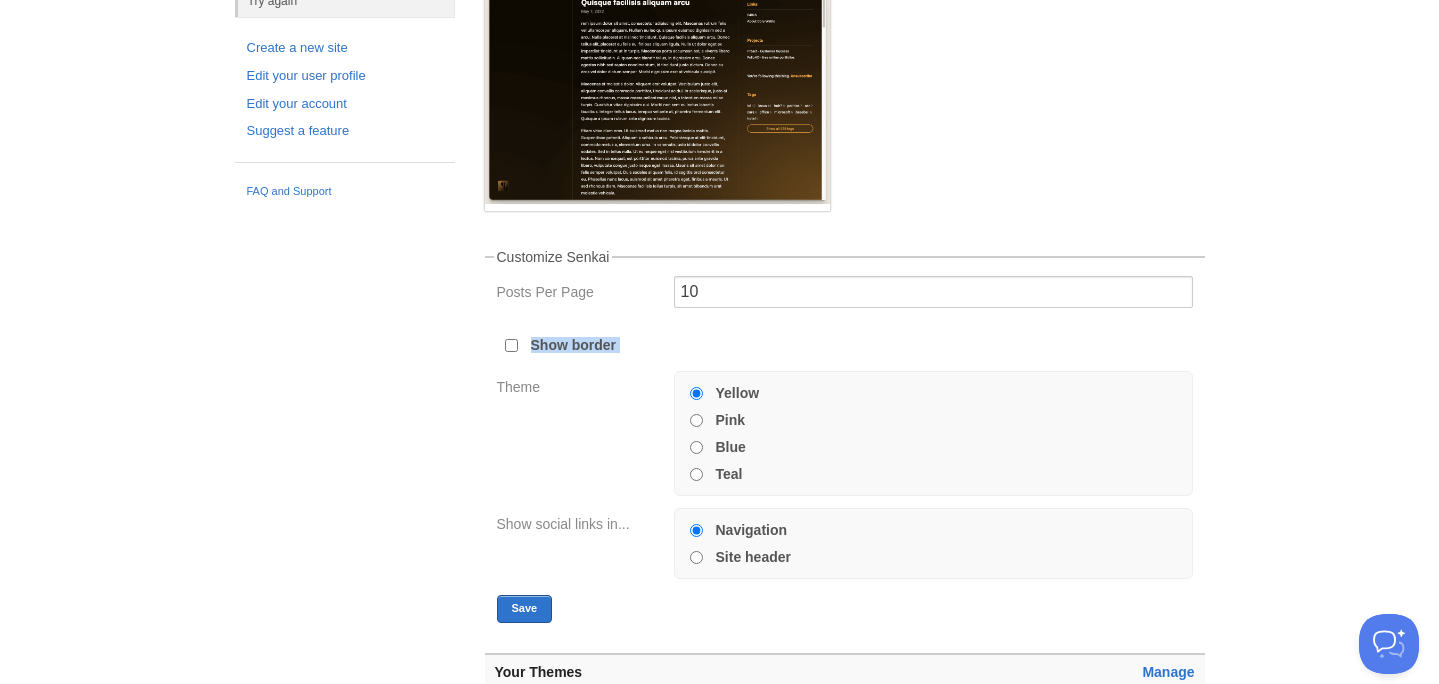 click on "Show border" at bounding box center (574, 345) 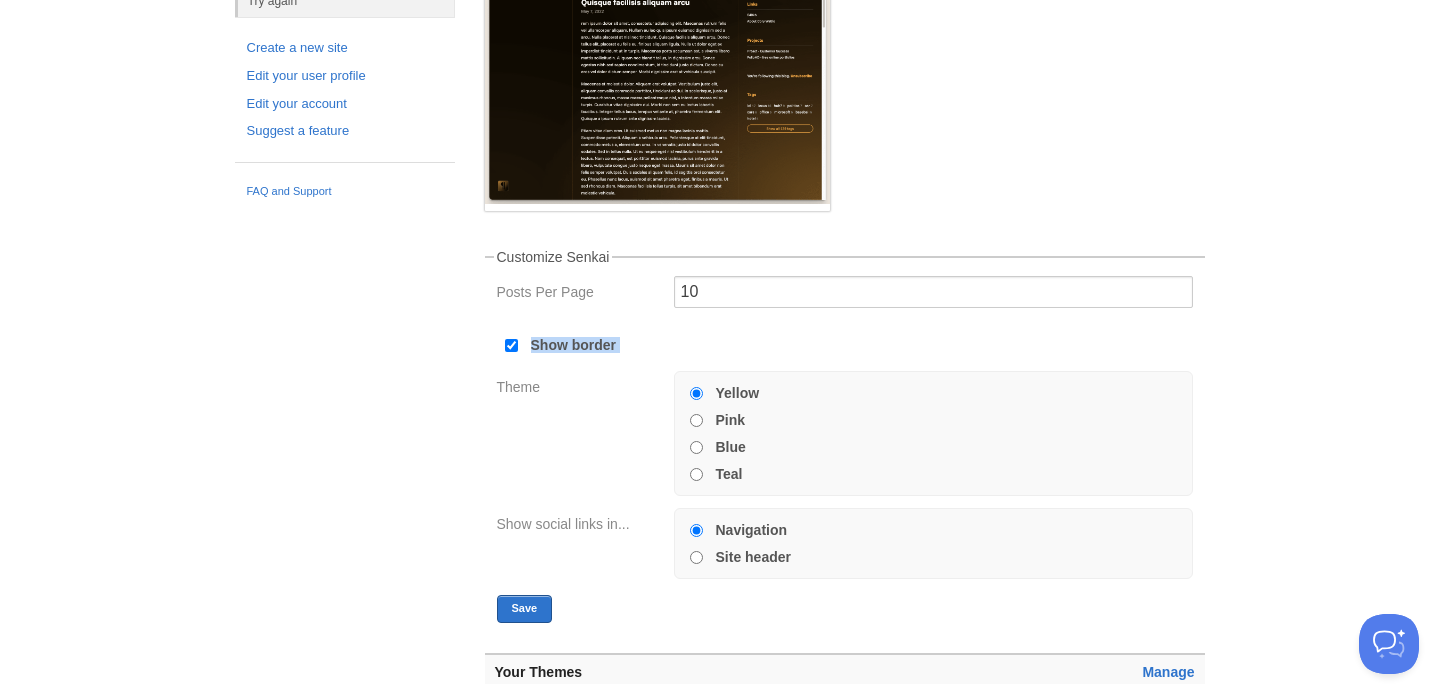 click on "Show border" at bounding box center (574, 345) 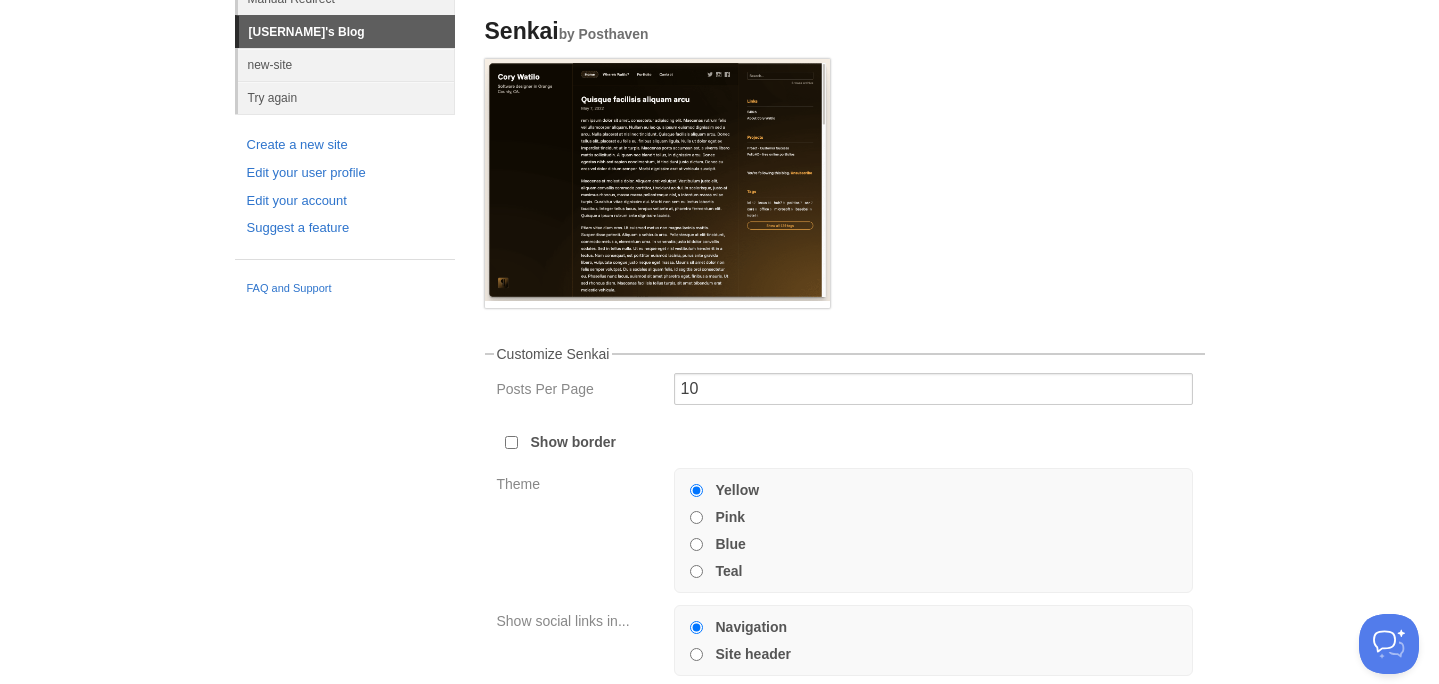 scroll, scrollTop: 0, scrollLeft: 0, axis: both 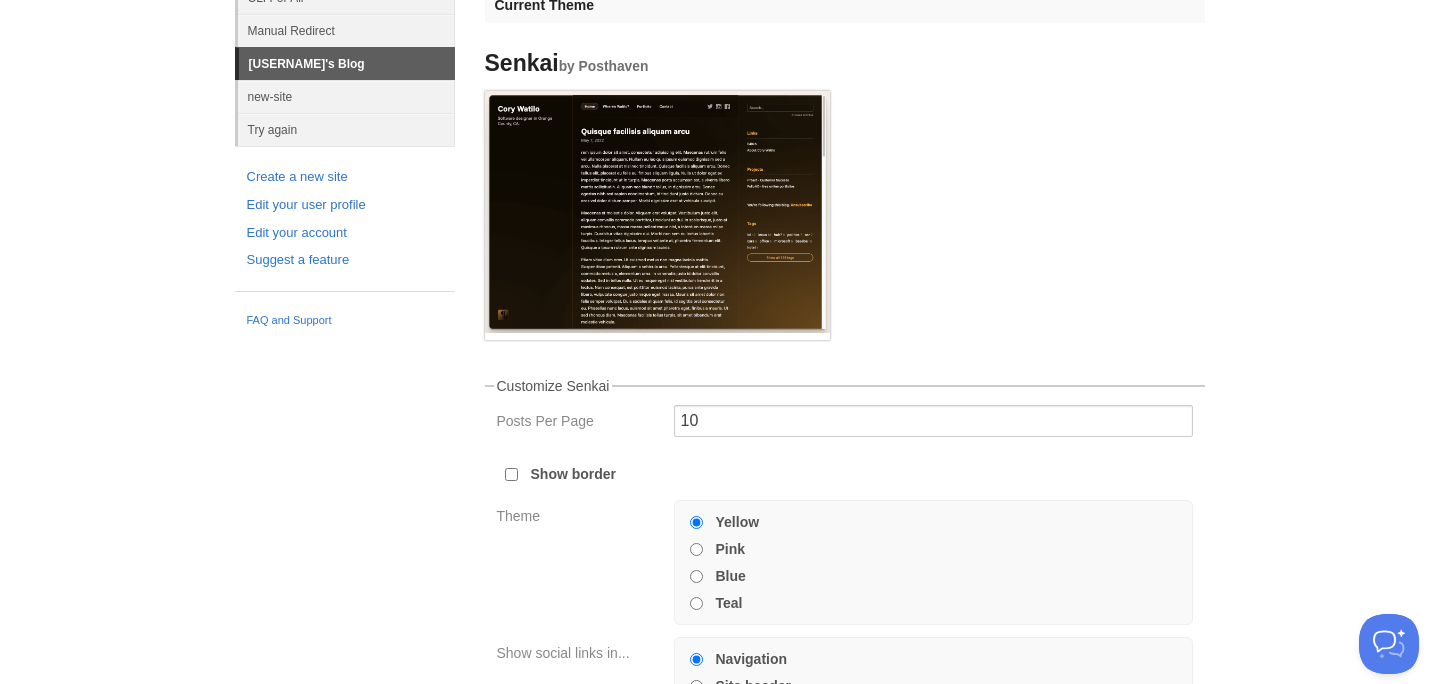 click on "Senkai
by Posthaven" at bounding box center [845, 198] 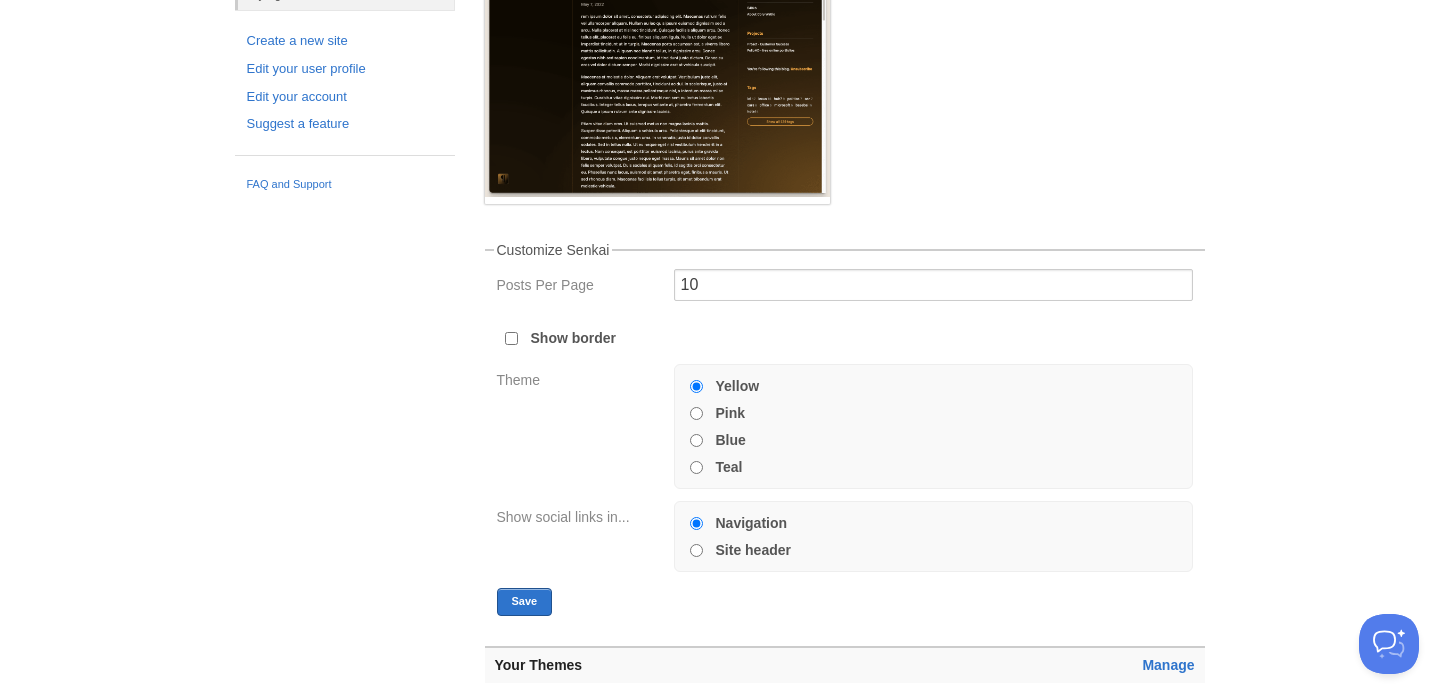 click on "Senkai
by Posthaven" at bounding box center [845, 62] 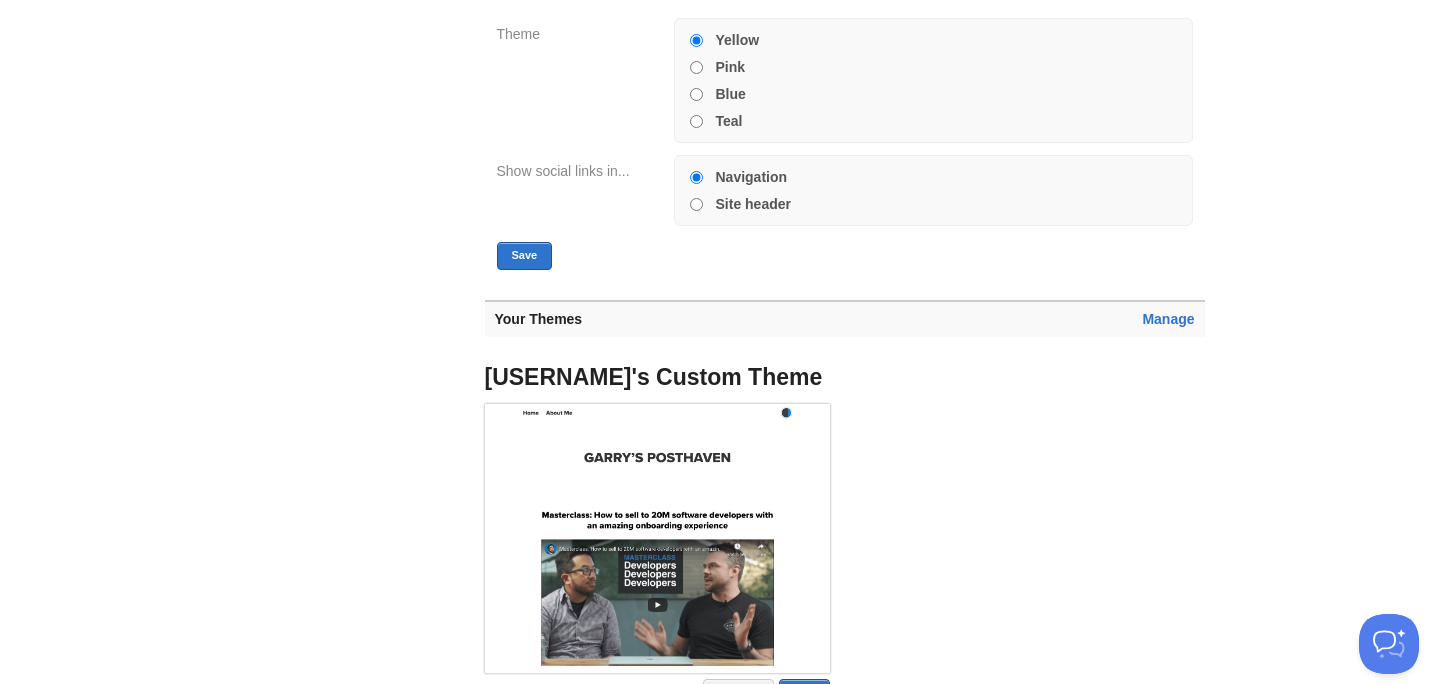 scroll, scrollTop: 622, scrollLeft: 0, axis: vertical 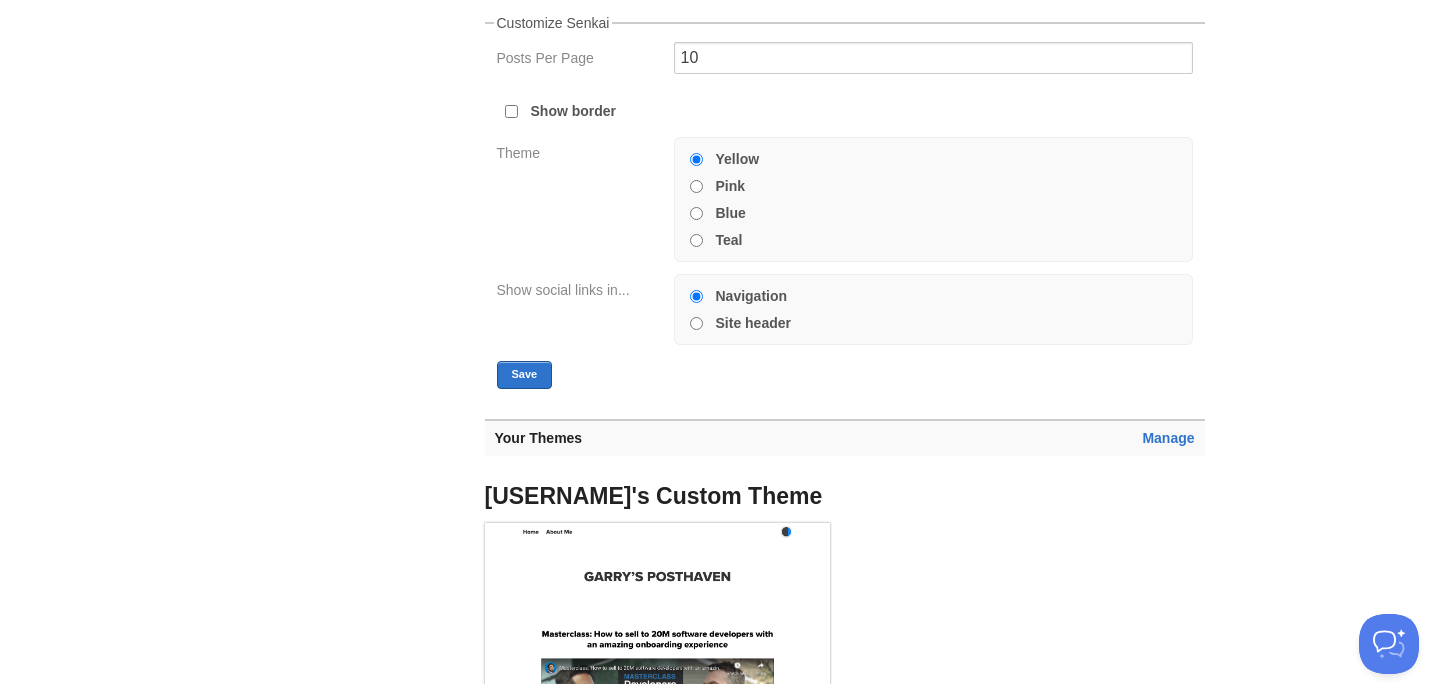 click on "Blue" at bounding box center [696, 213] 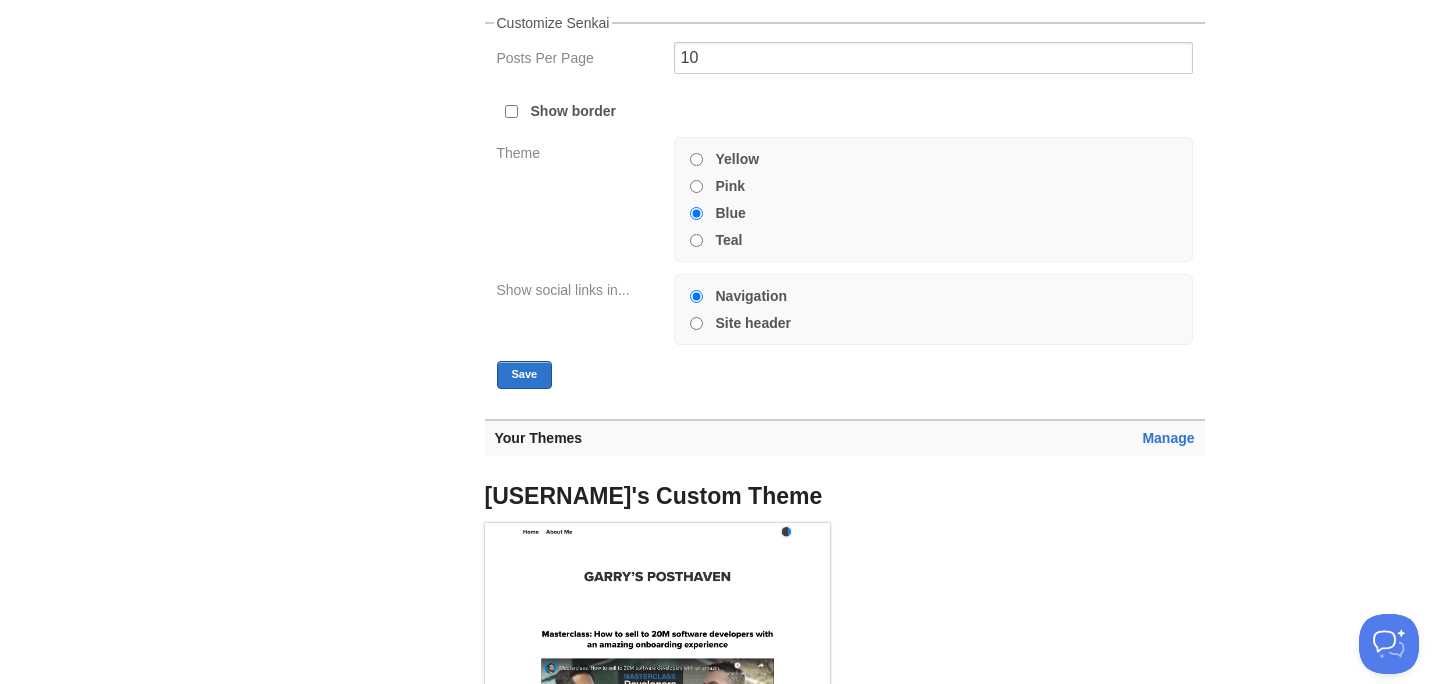 click on "Pink" at bounding box center (696, 186) 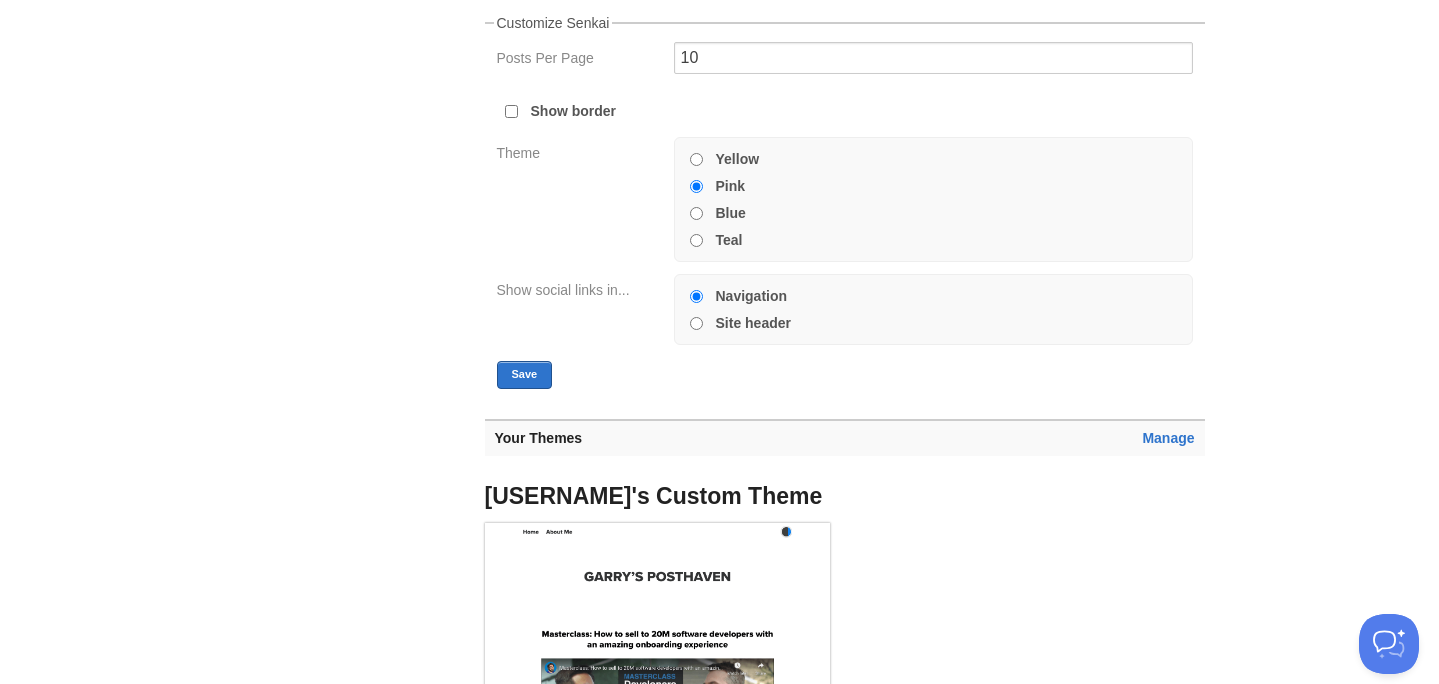 click on "Yellow" at bounding box center [696, 159] 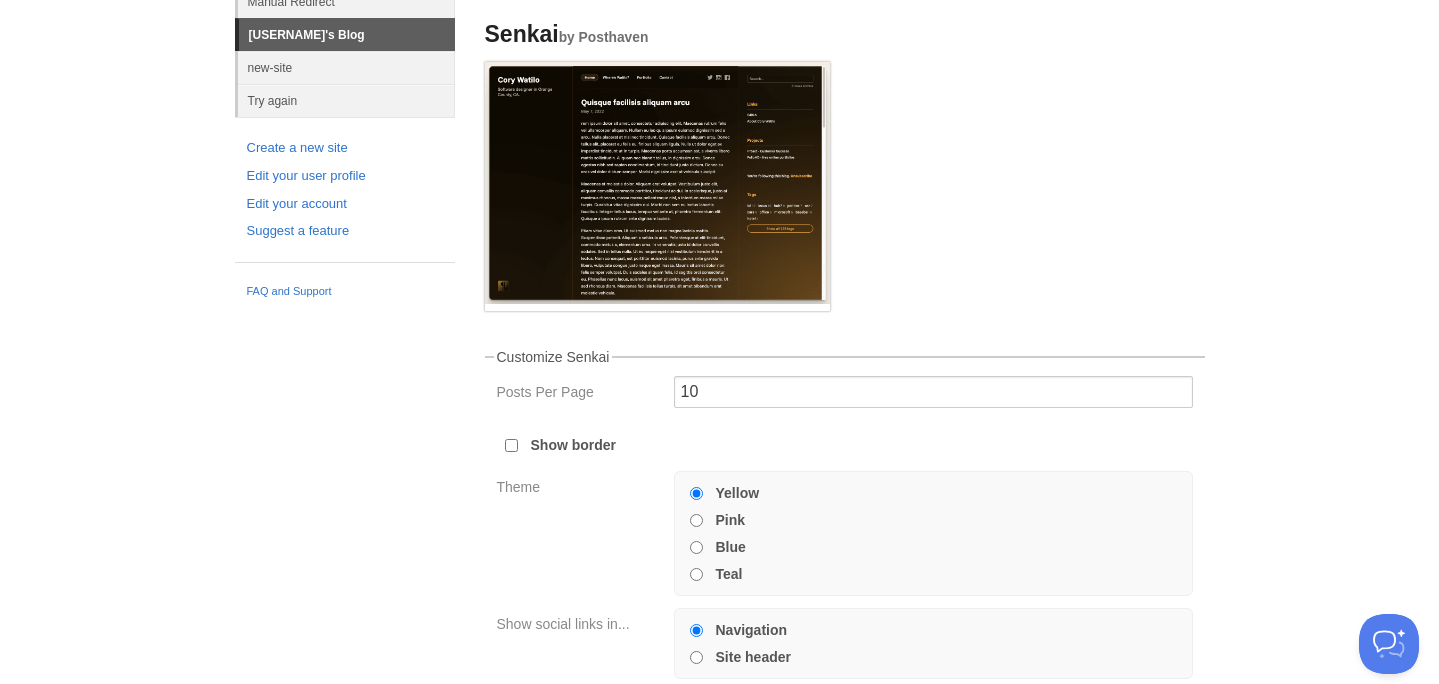 scroll, scrollTop: 290, scrollLeft: 0, axis: vertical 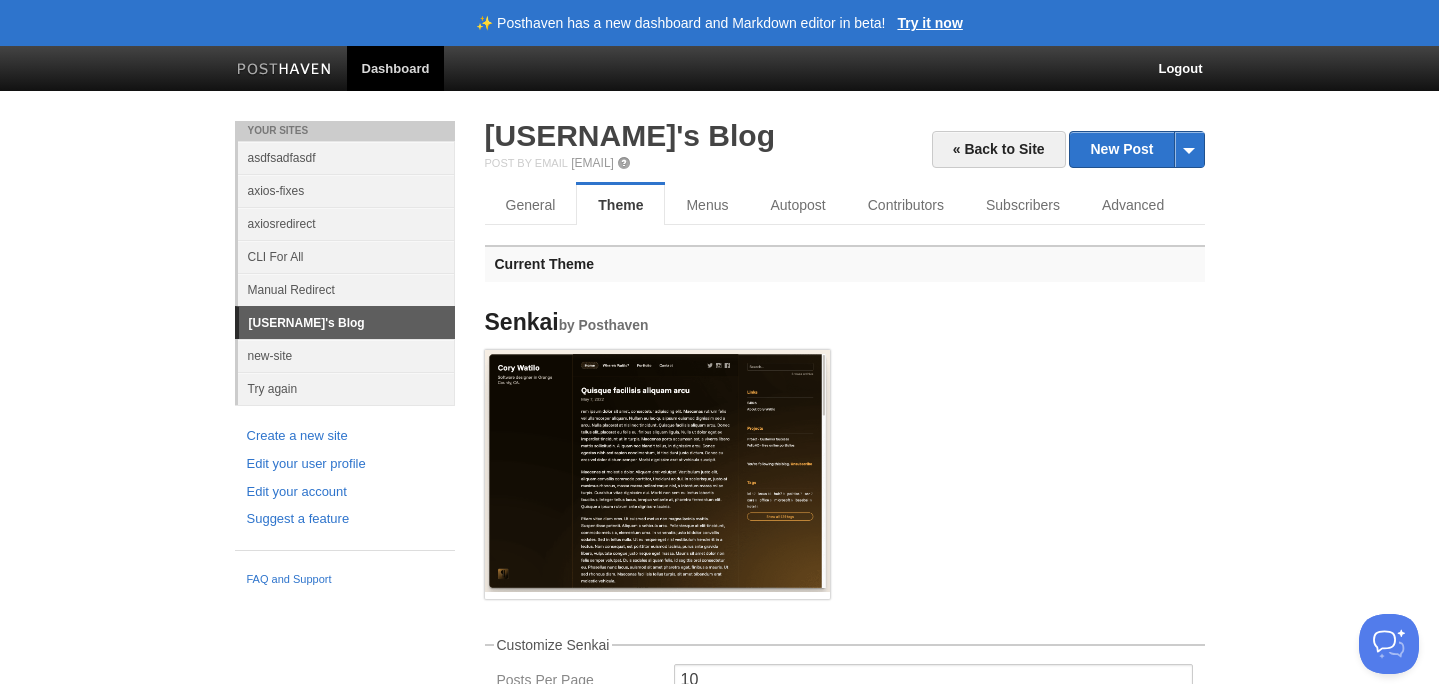 click at bounding box center [284, 71] 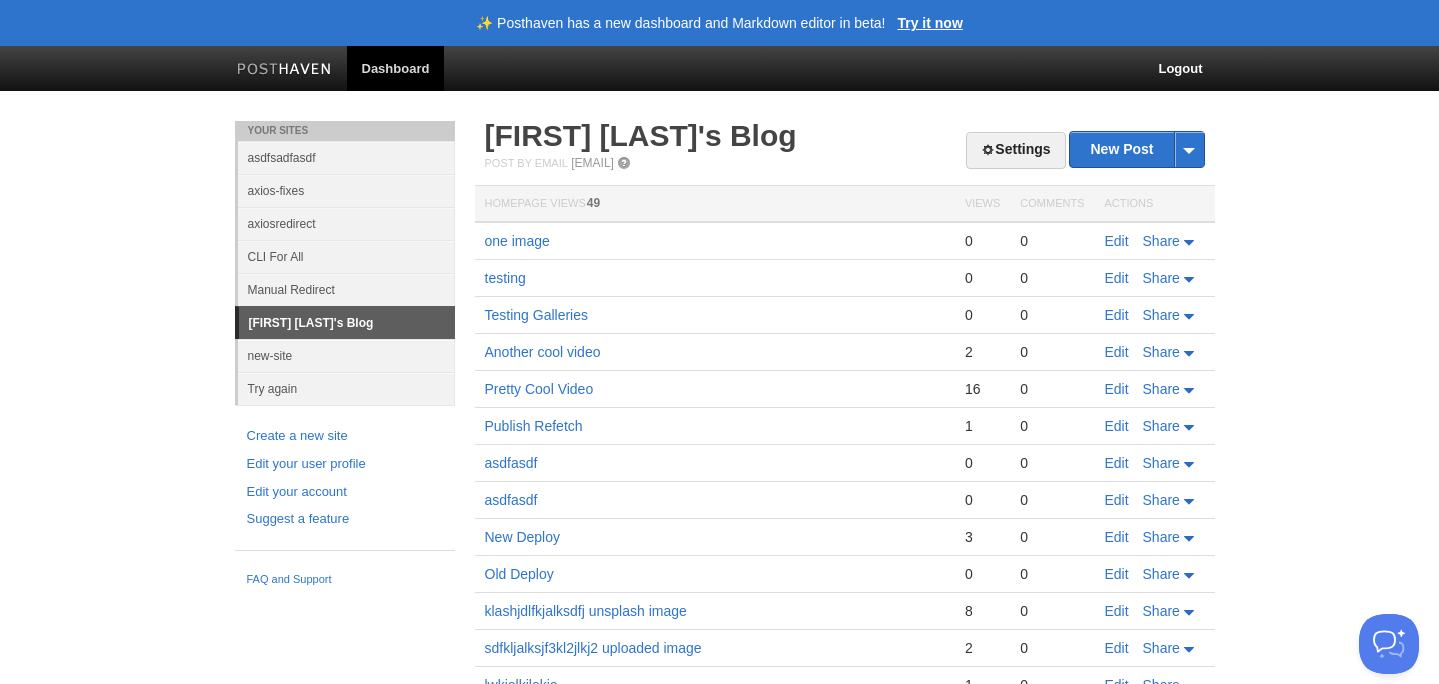 scroll, scrollTop: 56, scrollLeft: 0, axis: vertical 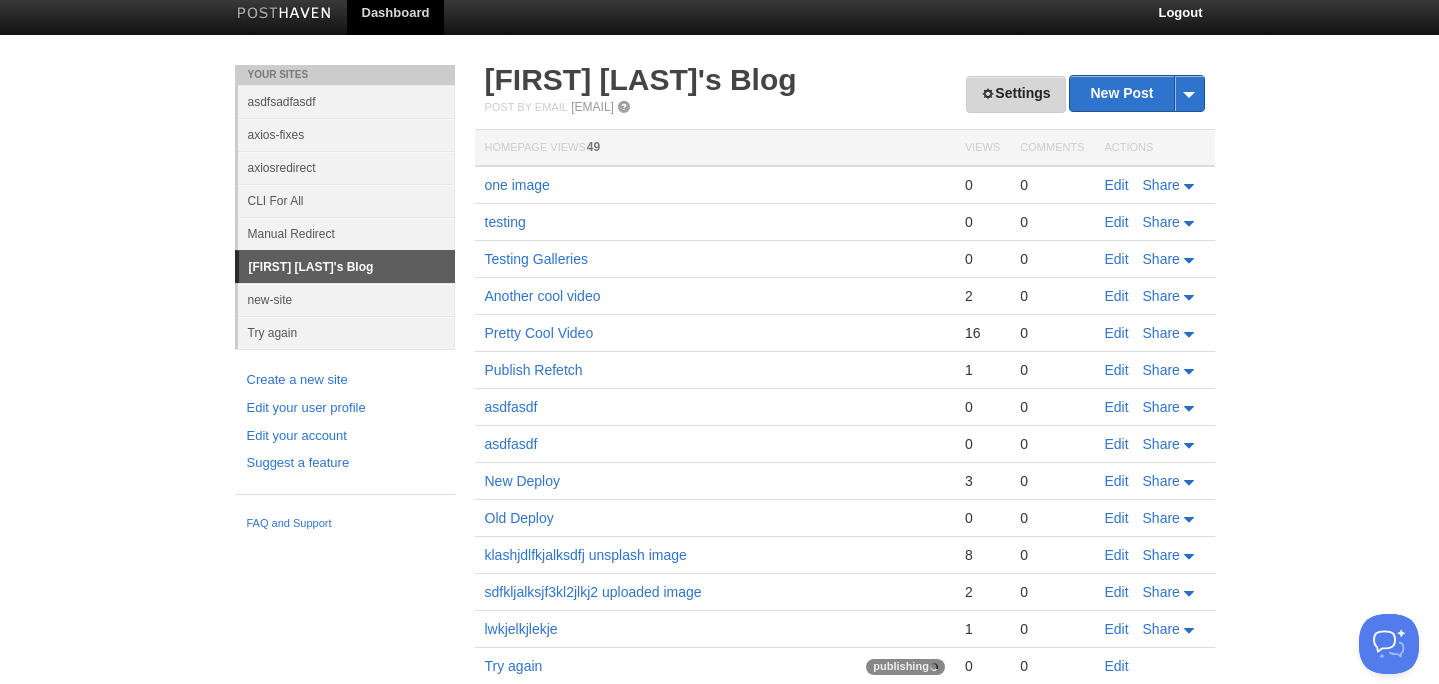 click on "Settings" at bounding box center (1015, 94) 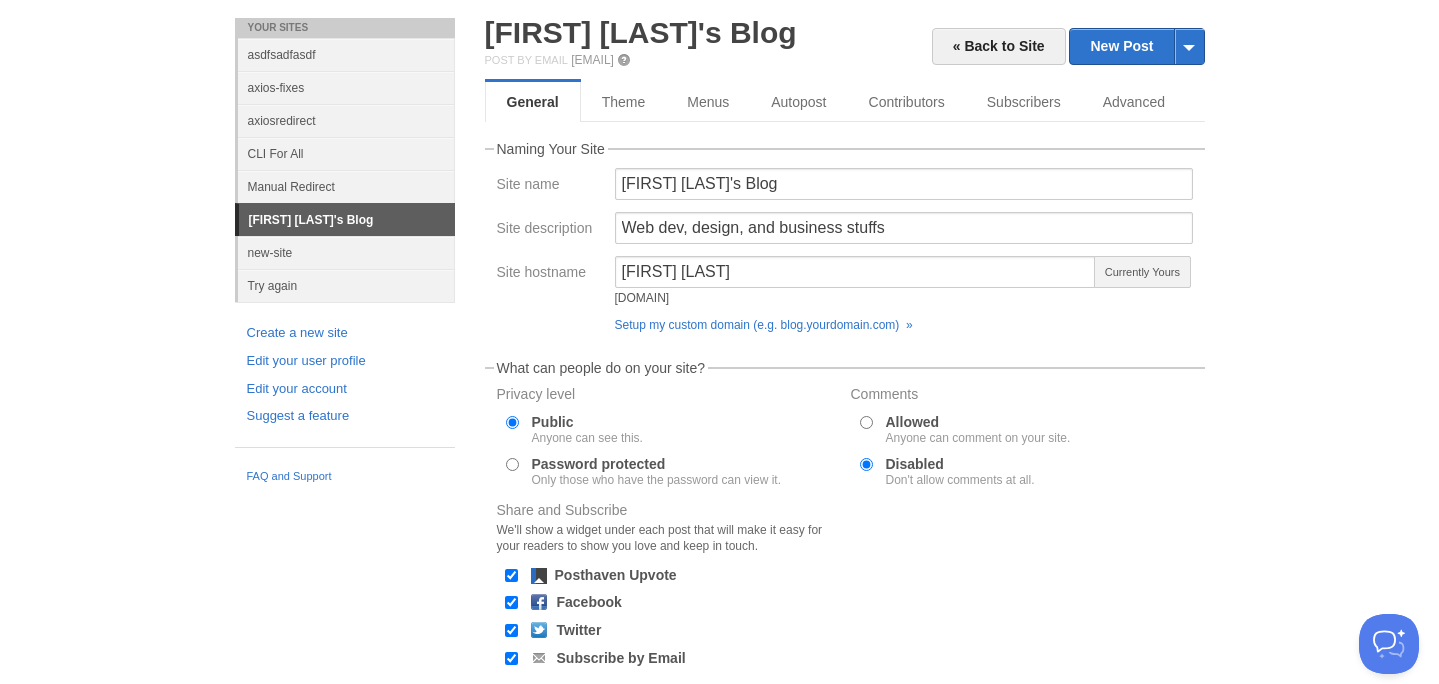 scroll, scrollTop: 0, scrollLeft: 0, axis: both 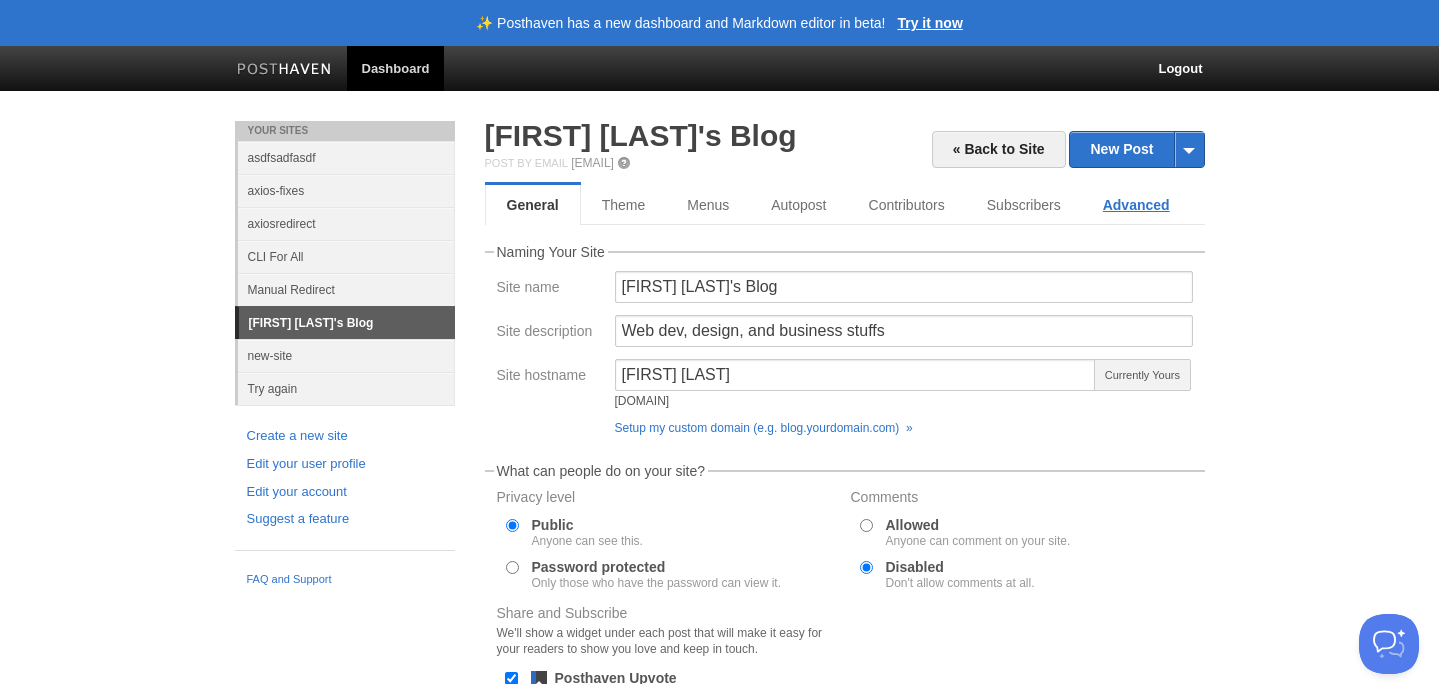 click on "Advanced" at bounding box center [1136, 205] 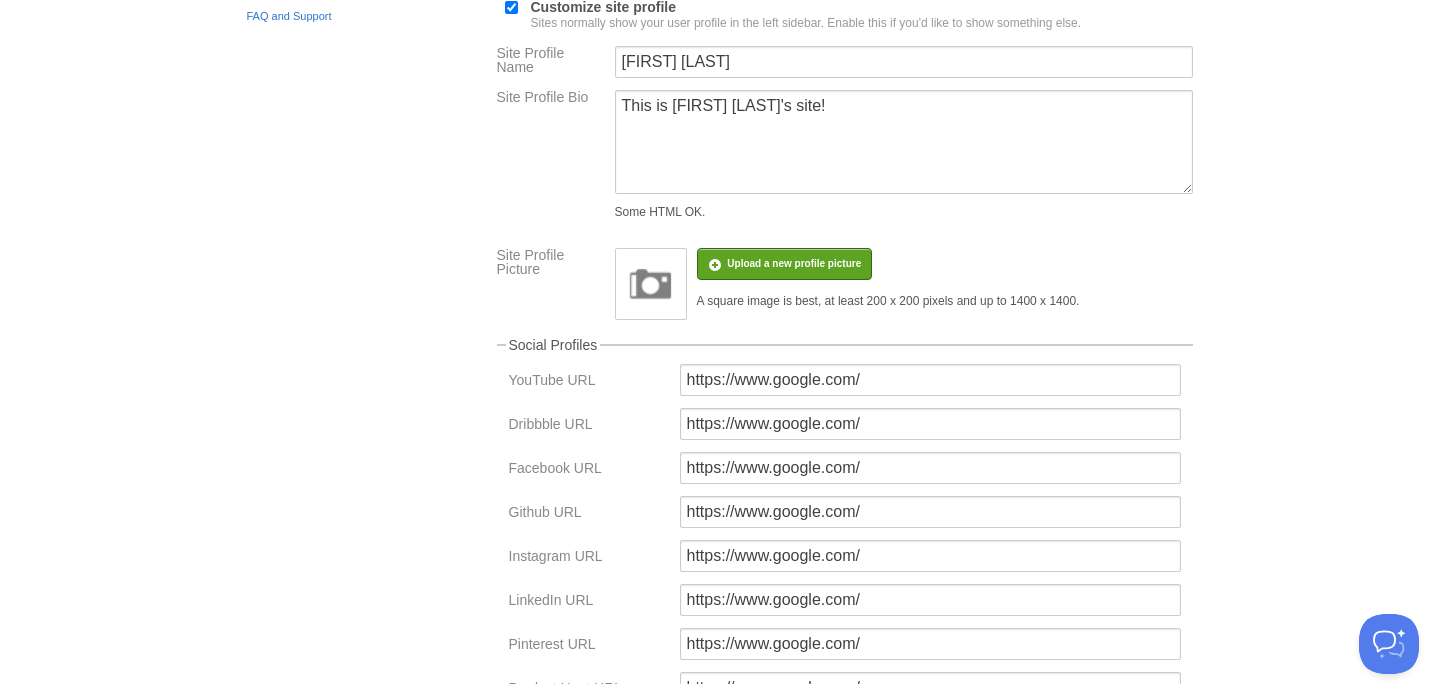 scroll, scrollTop: 0, scrollLeft: 0, axis: both 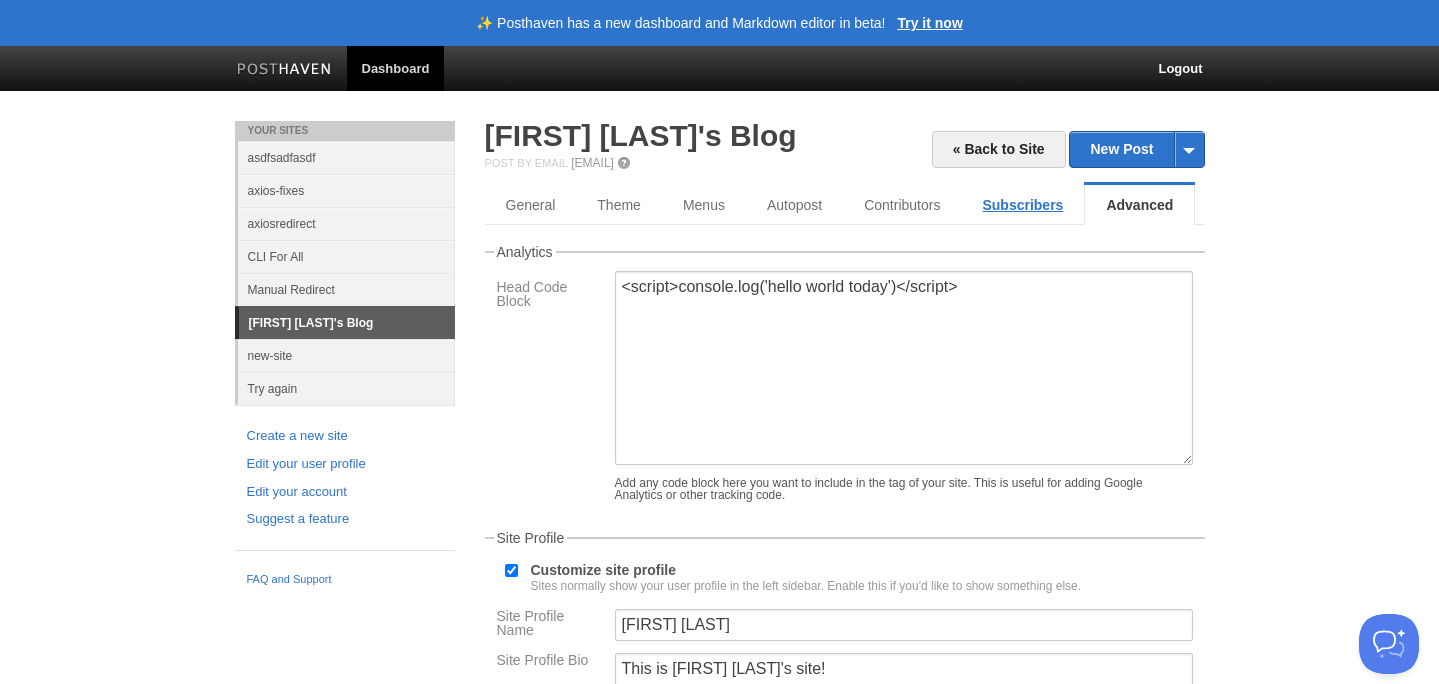 click on "Subscribers" at bounding box center (1022, 205) 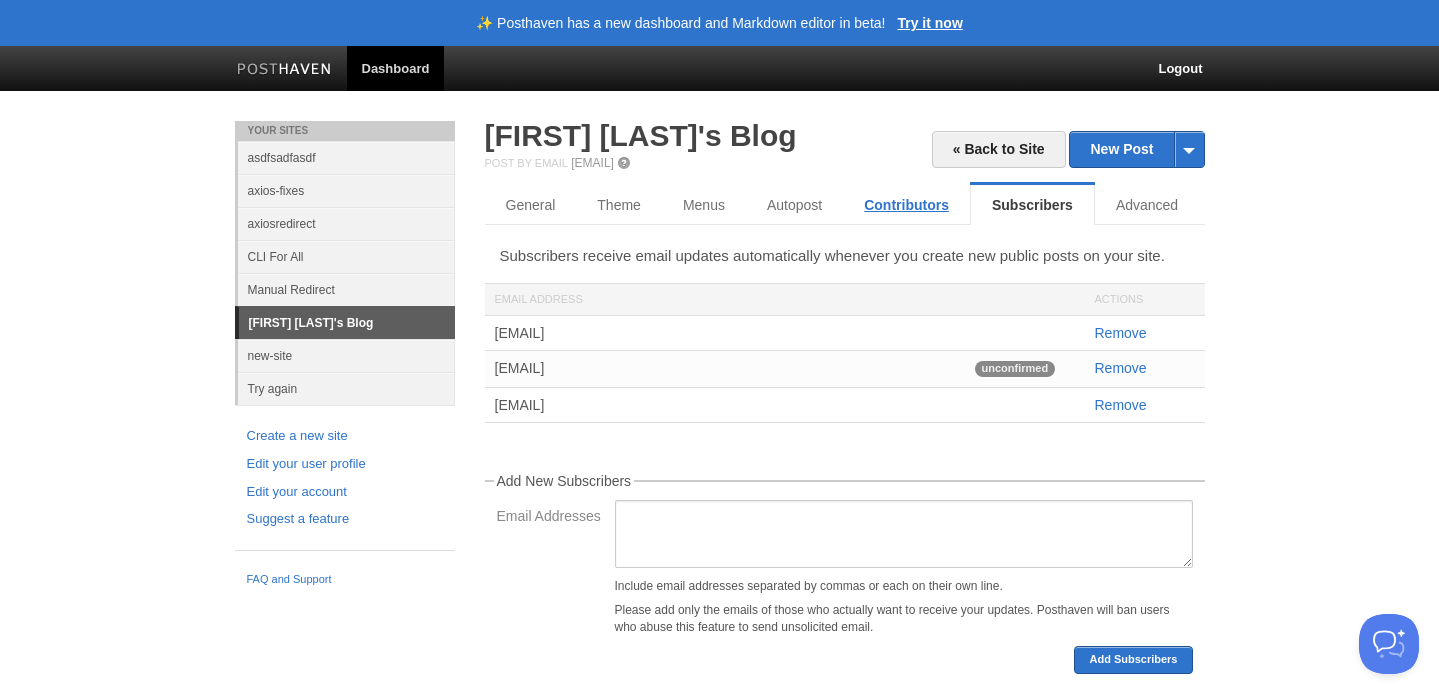 click on "Contributors" at bounding box center (906, 205) 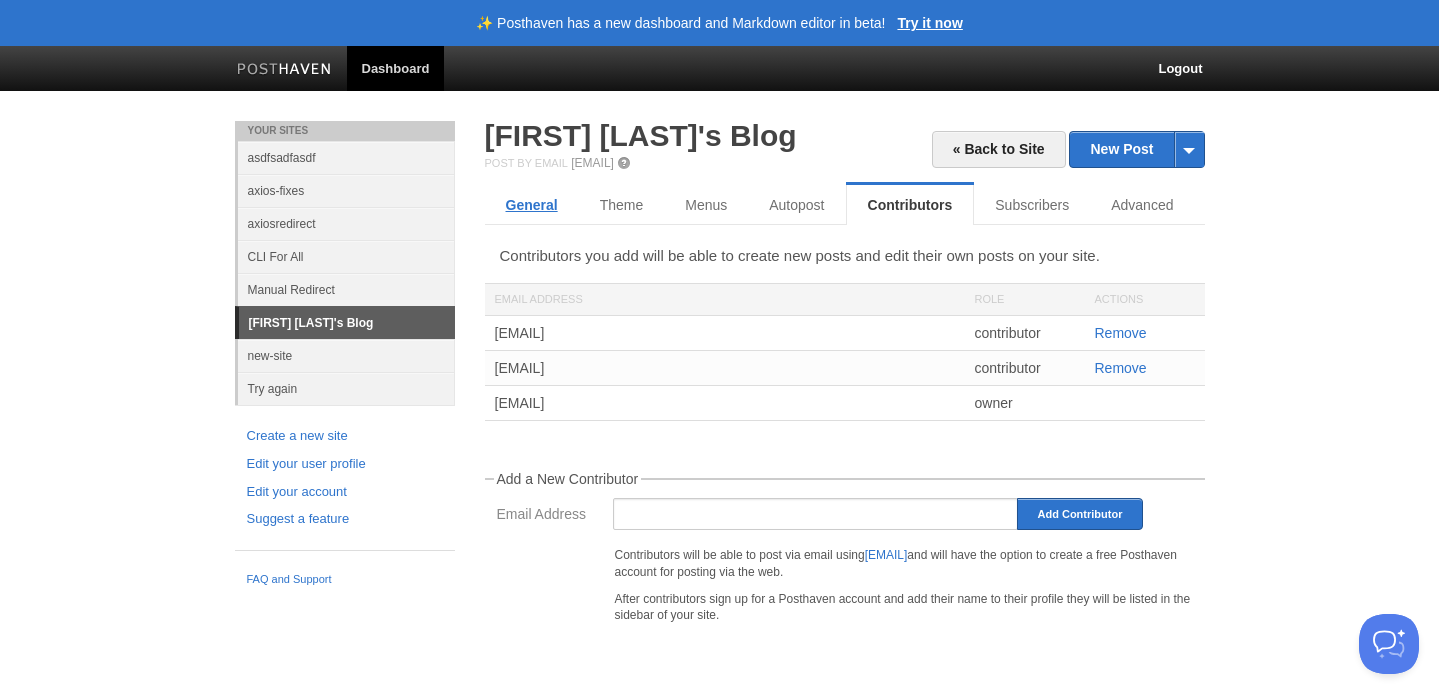 click on "General" at bounding box center (532, 205) 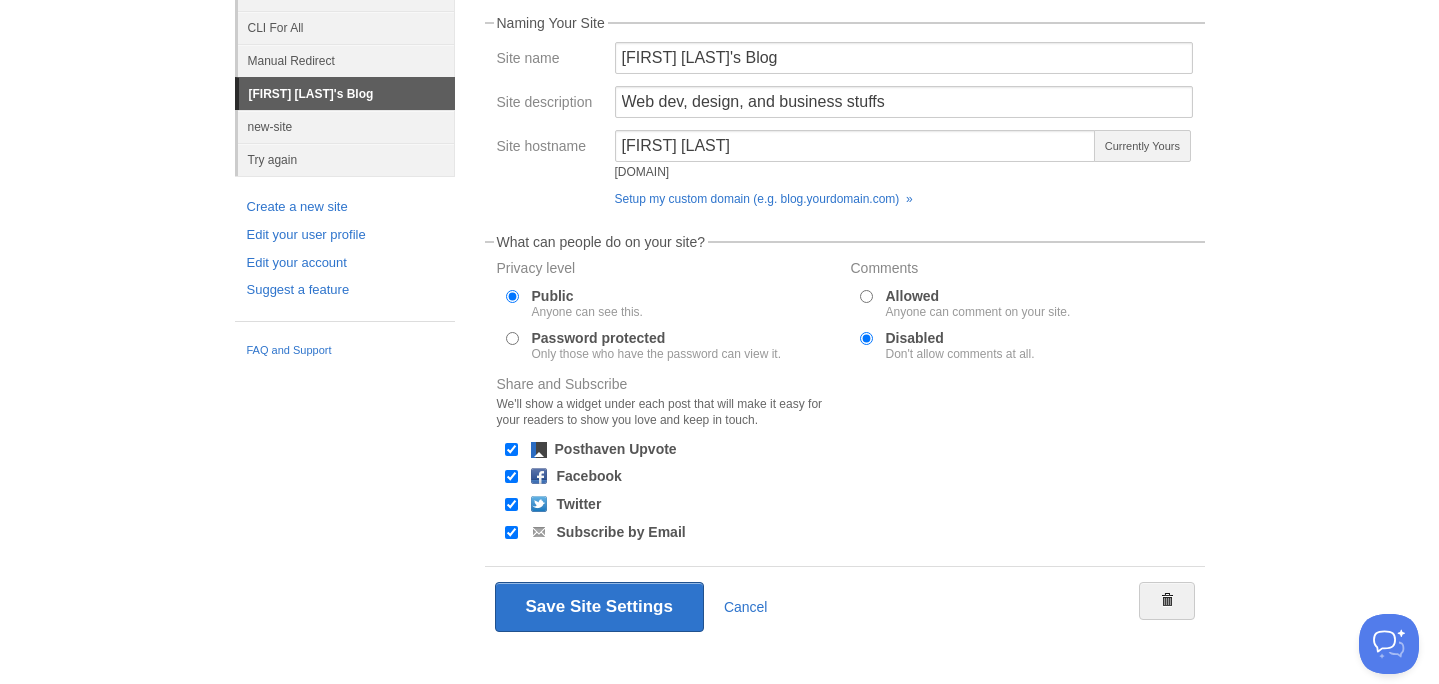 scroll, scrollTop: 248, scrollLeft: 0, axis: vertical 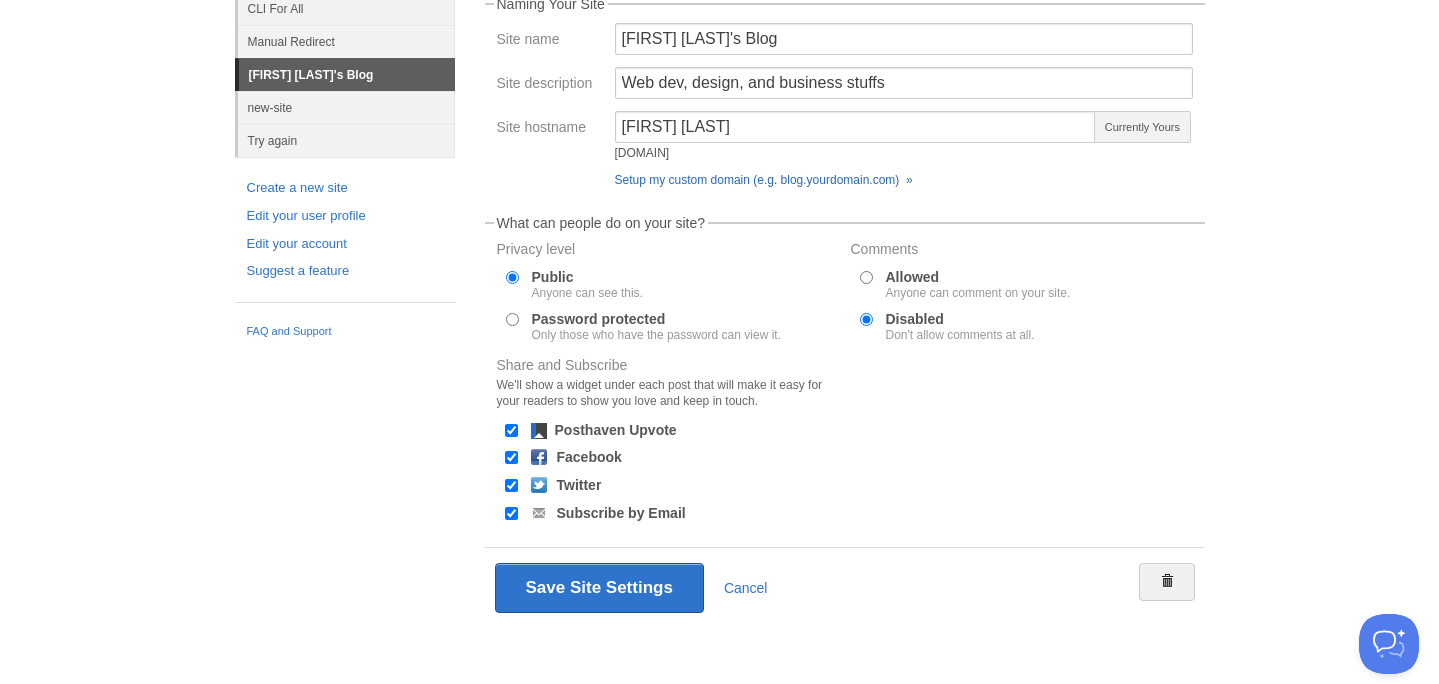 click on "Setup my custom domain (e.g. blog.yourdomain.com)  »" at bounding box center [764, 180] 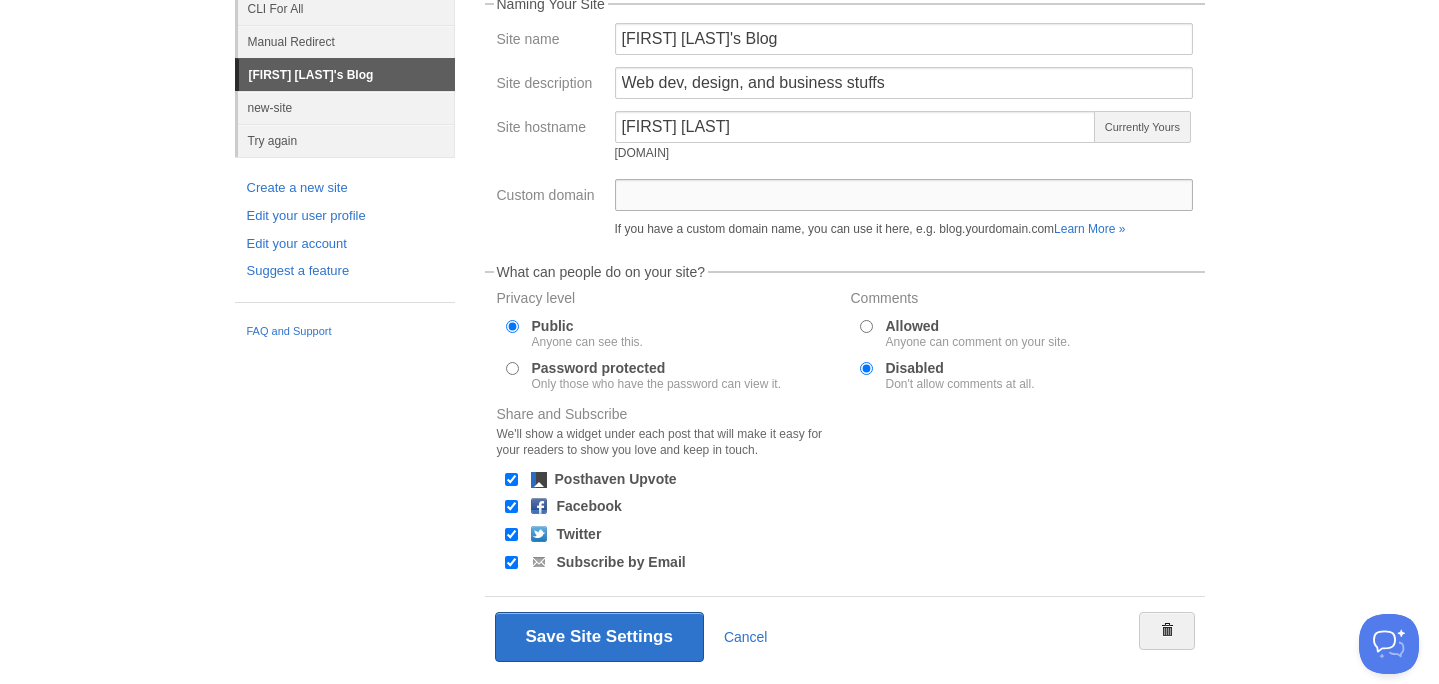 click on "Custom domain" at bounding box center (904, 195) 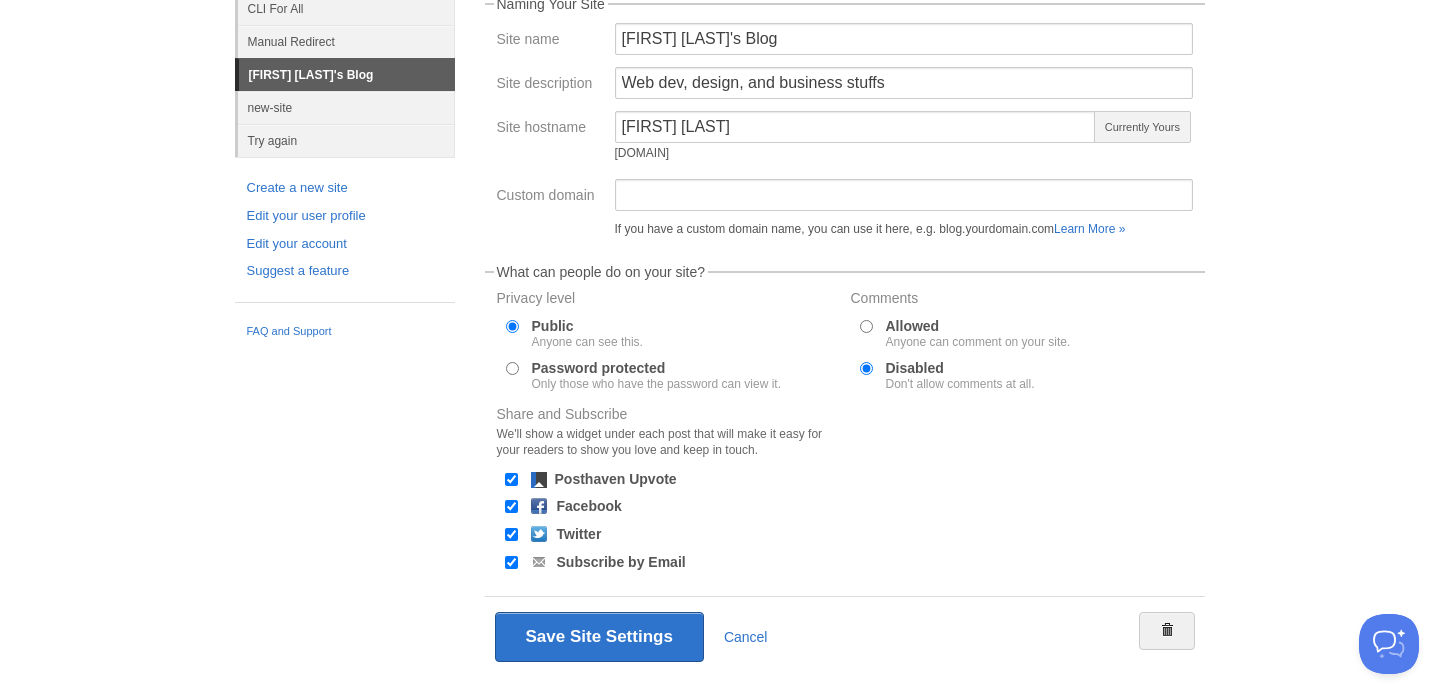 click on "✨ Posthaven has a new dashboard and Markdown editor in beta!
Try it now
Dashboard
Logout
Your Sites asdfsadfasdf axios-fixes axiosredirect CLI For All Manual Redirect Mike Nicklas's Blog new-site Try again
Create a new site
Edit your user profile
Edit your account
Suggest a feature
FAQ and Support
« Back to Site
New Post
by Web
by Email
Mike Nicklas's Blog
Post by Email
post@mikenicklas.posthaven.com
General
Theme
Menus
Autopost
Contributors" at bounding box center [719, 244] 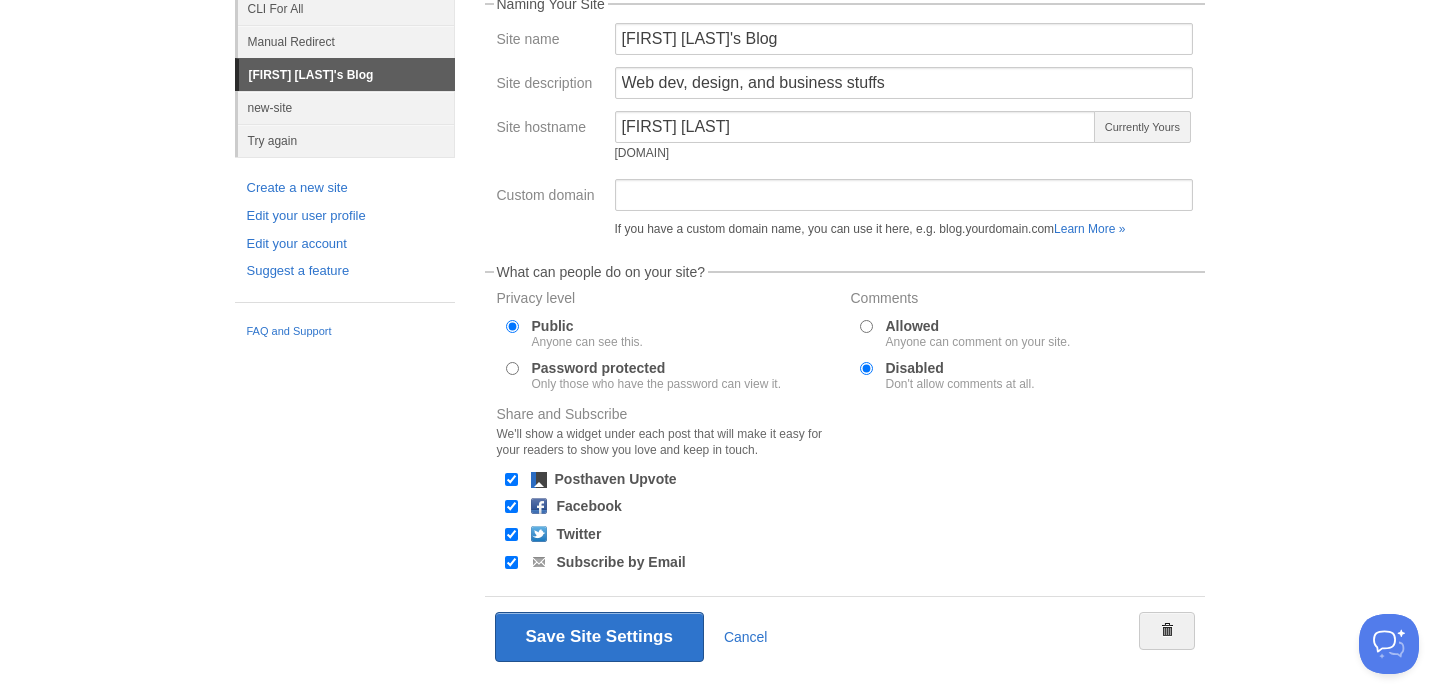 click on "✨ Posthaven has a new dashboard and Markdown editor in beta!
Try it now
Dashboard
Logout
Your Sites asdfsadfasdf axios-fixes axiosredirect CLI For All Manual Redirect Mike Nicklas's Blog new-site Try again
Create a new site
Edit your user profile
Edit your account
Suggest a feature
FAQ and Support
« Back to Site
New Post
by Web
by Email
Mike Nicklas's Blog
Post by Email
post@mikenicklas.posthaven.com
General
Theme
Menus
Autopost
Contributors" at bounding box center [719, 244] 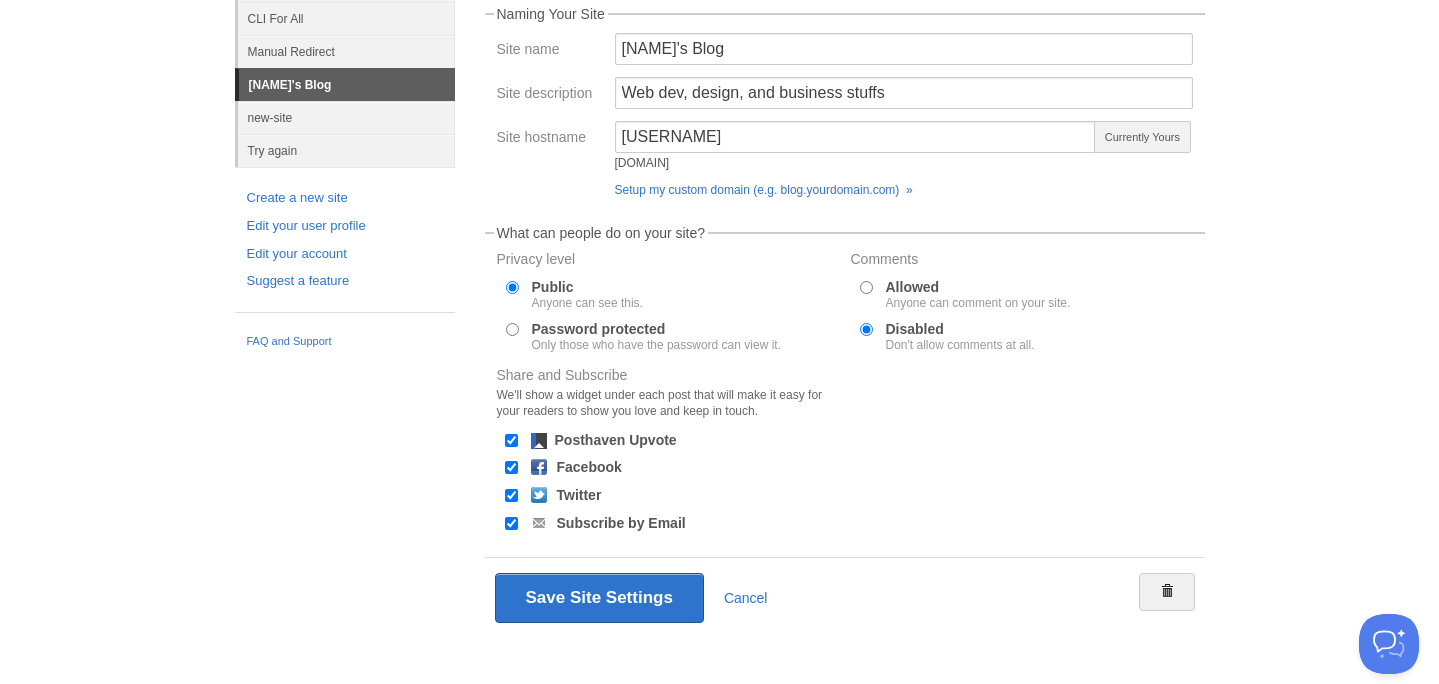 scroll, scrollTop: 227, scrollLeft: 0, axis: vertical 